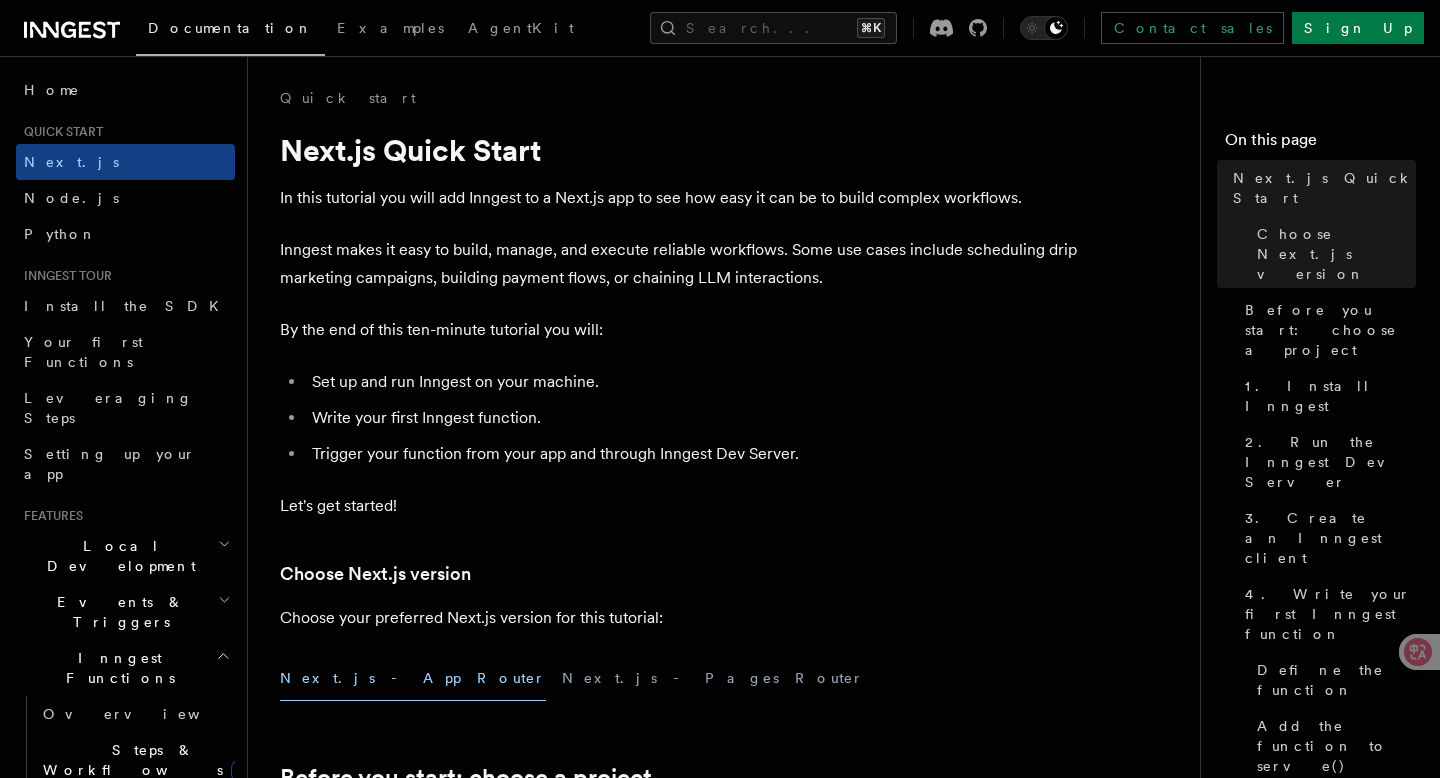 scroll, scrollTop: 0, scrollLeft: 0, axis: both 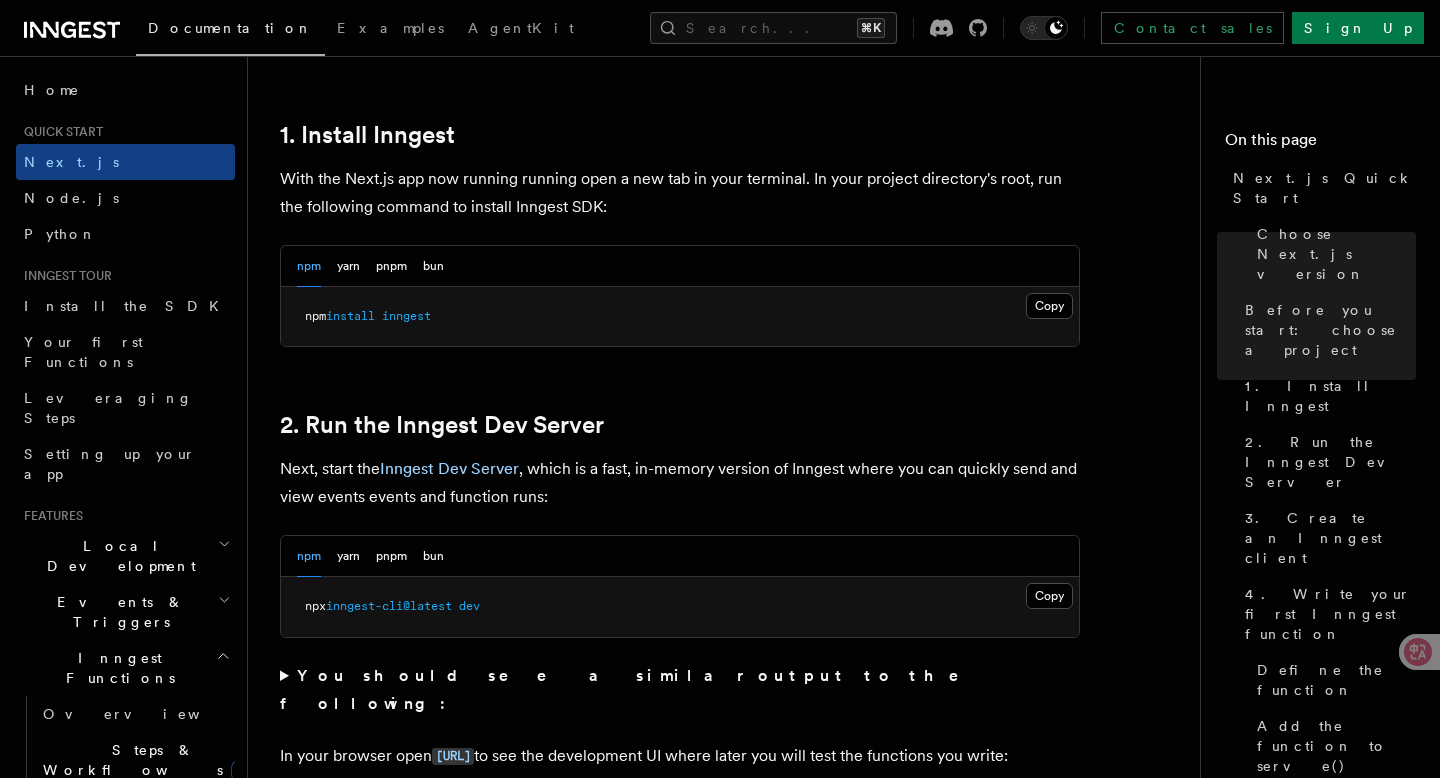 click on "inngest" at bounding box center [406, 316] 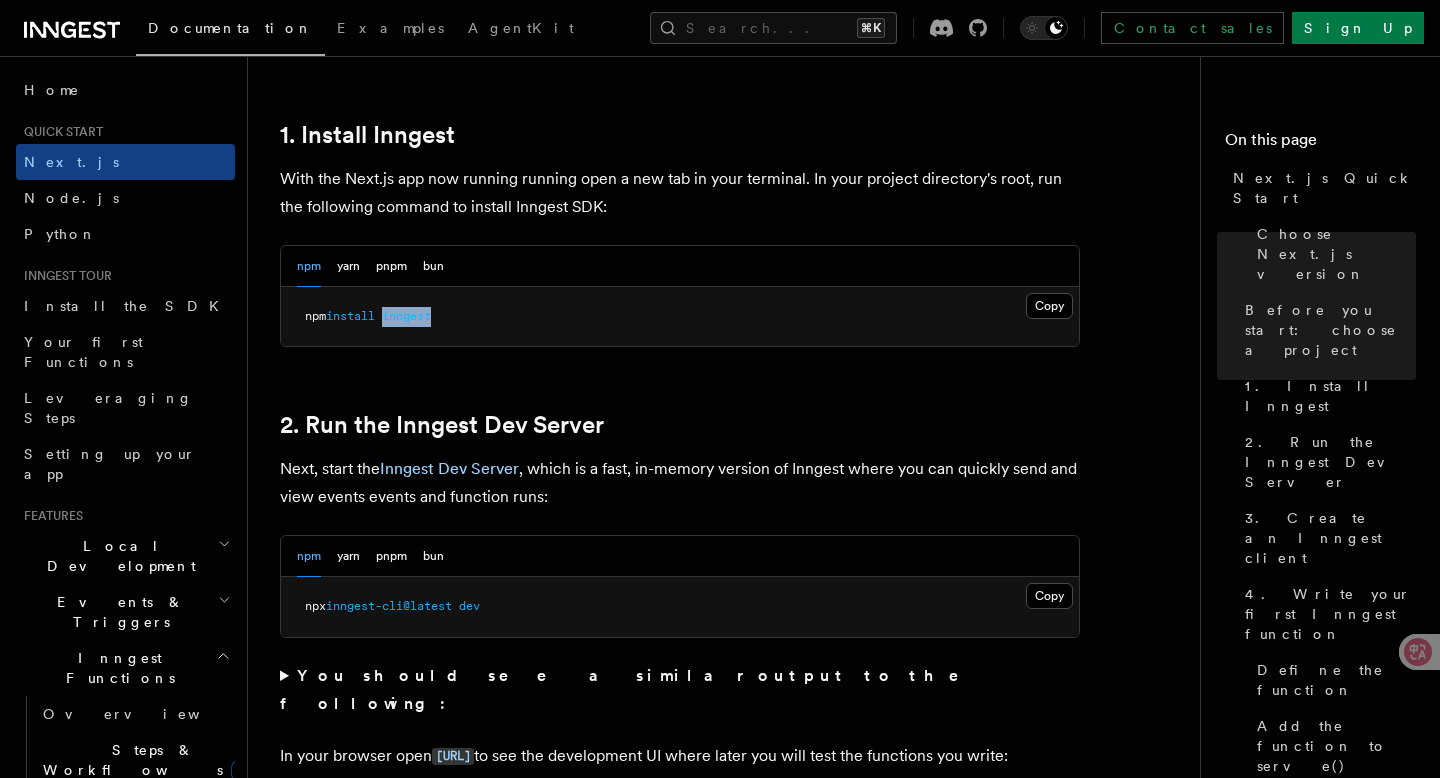 click on "inngest" at bounding box center [406, 316] 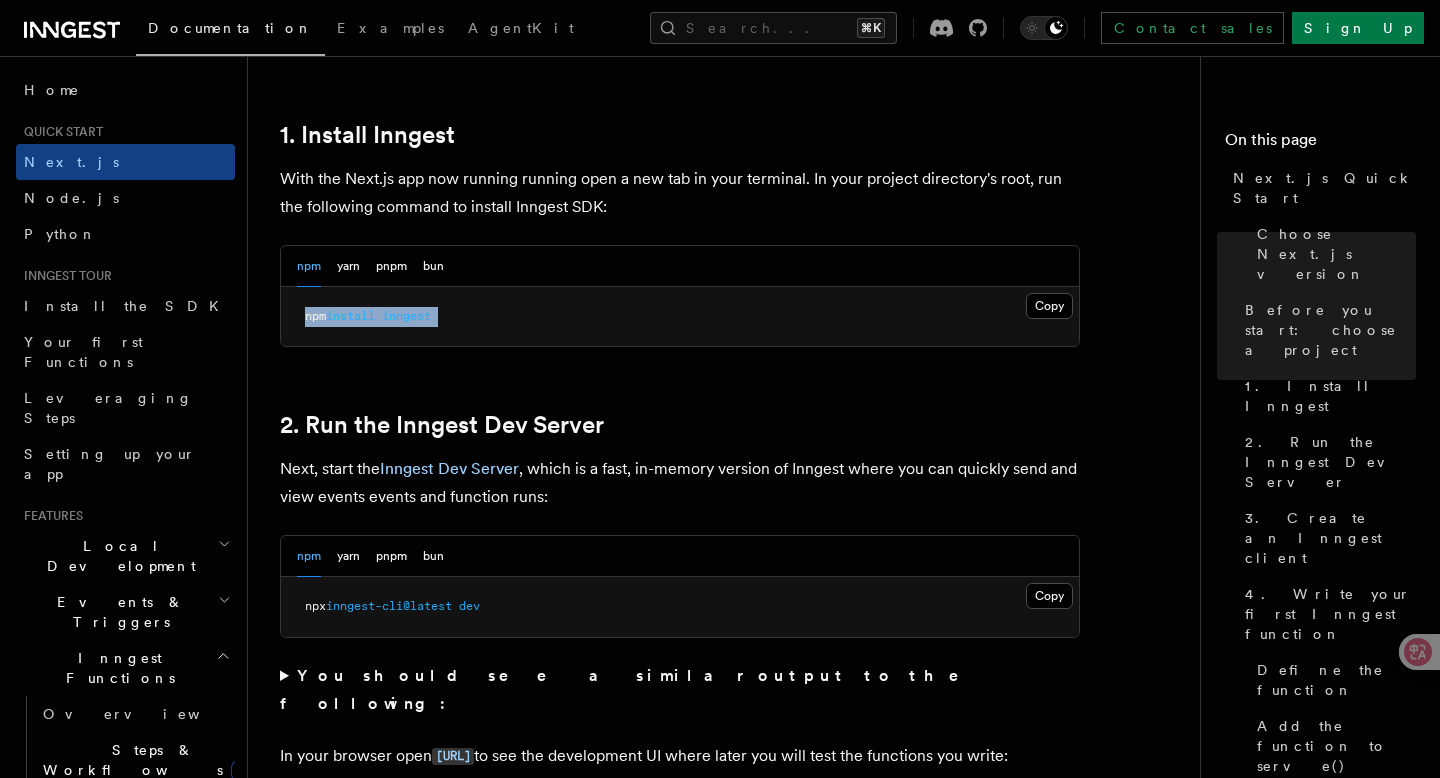 copy on "npm  install   inngest" 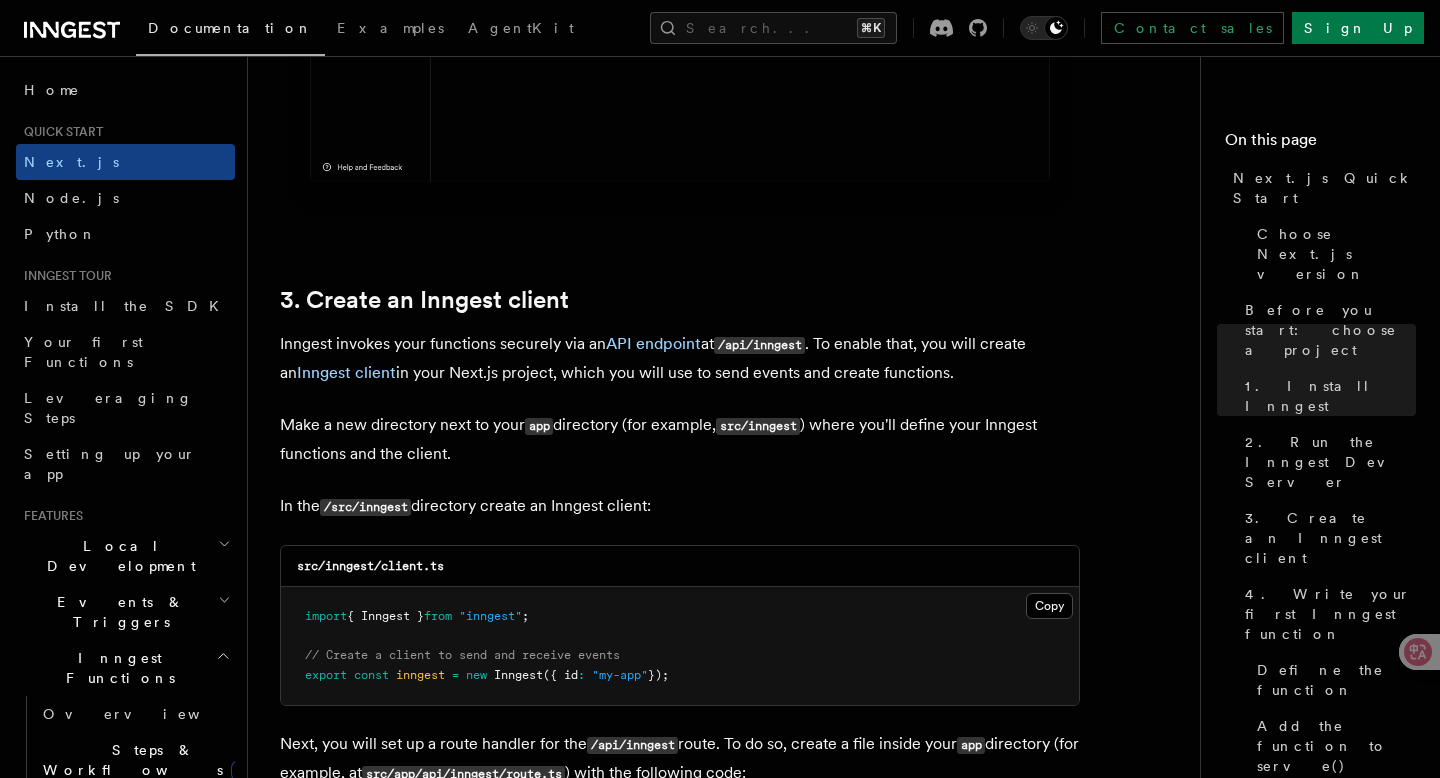 scroll, scrollTop: 2305, scrollLeft: 0, axis: vertical 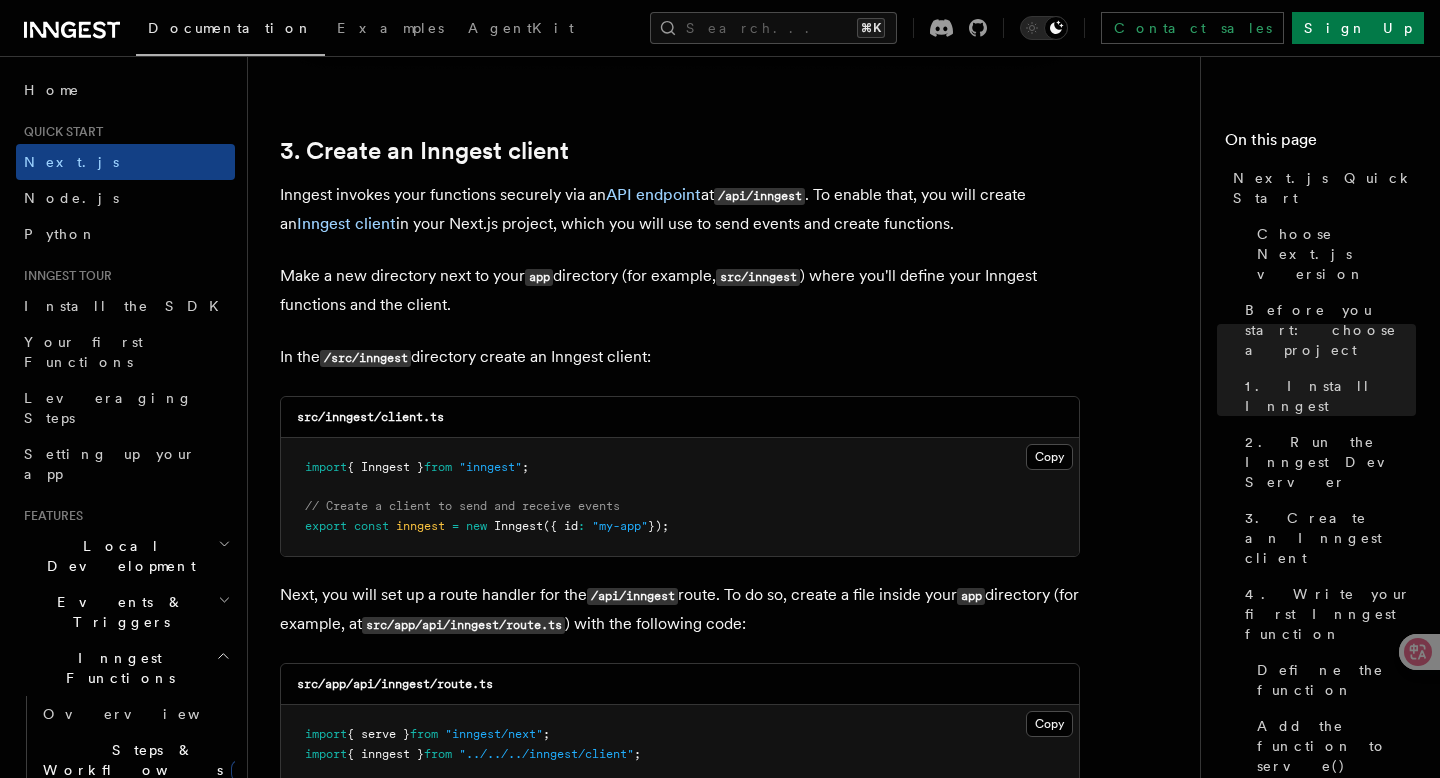 click on "src/inngest/client.ts" at bounding box center [370, 417] 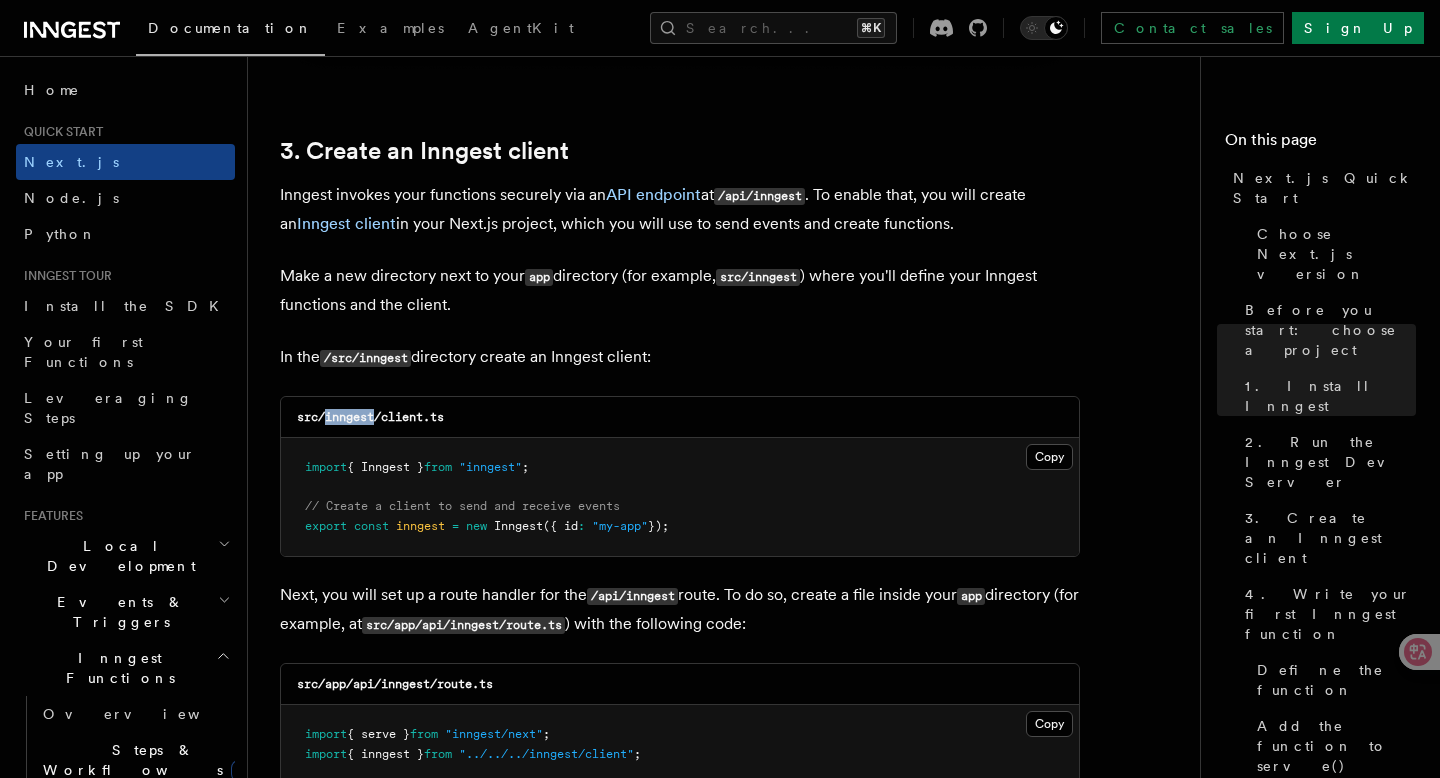 copy on "inngest" 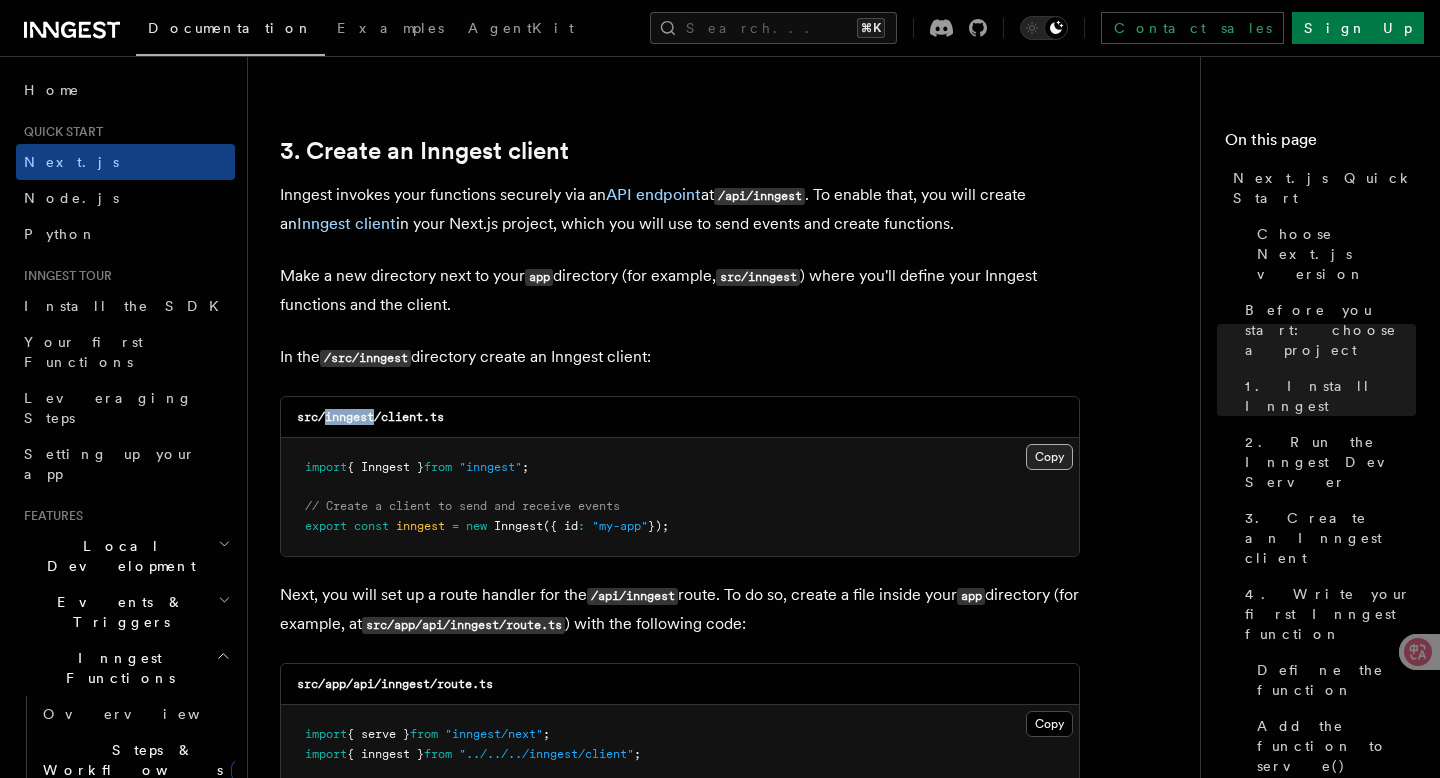 click on "Copy Copied" at bounding box center [1049, 457] 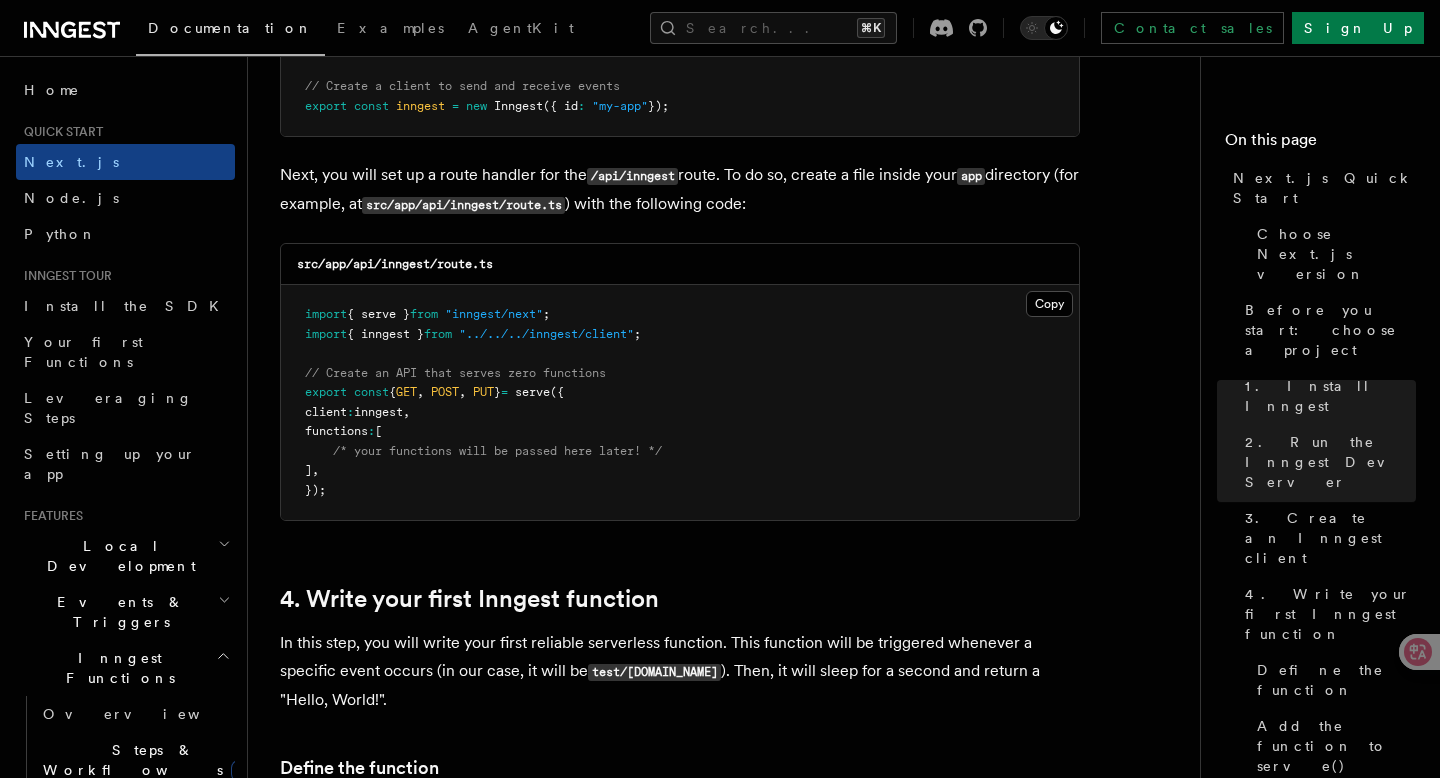 scroll, scrollTop: 2728, scrollLeft: 0, axis: vertical 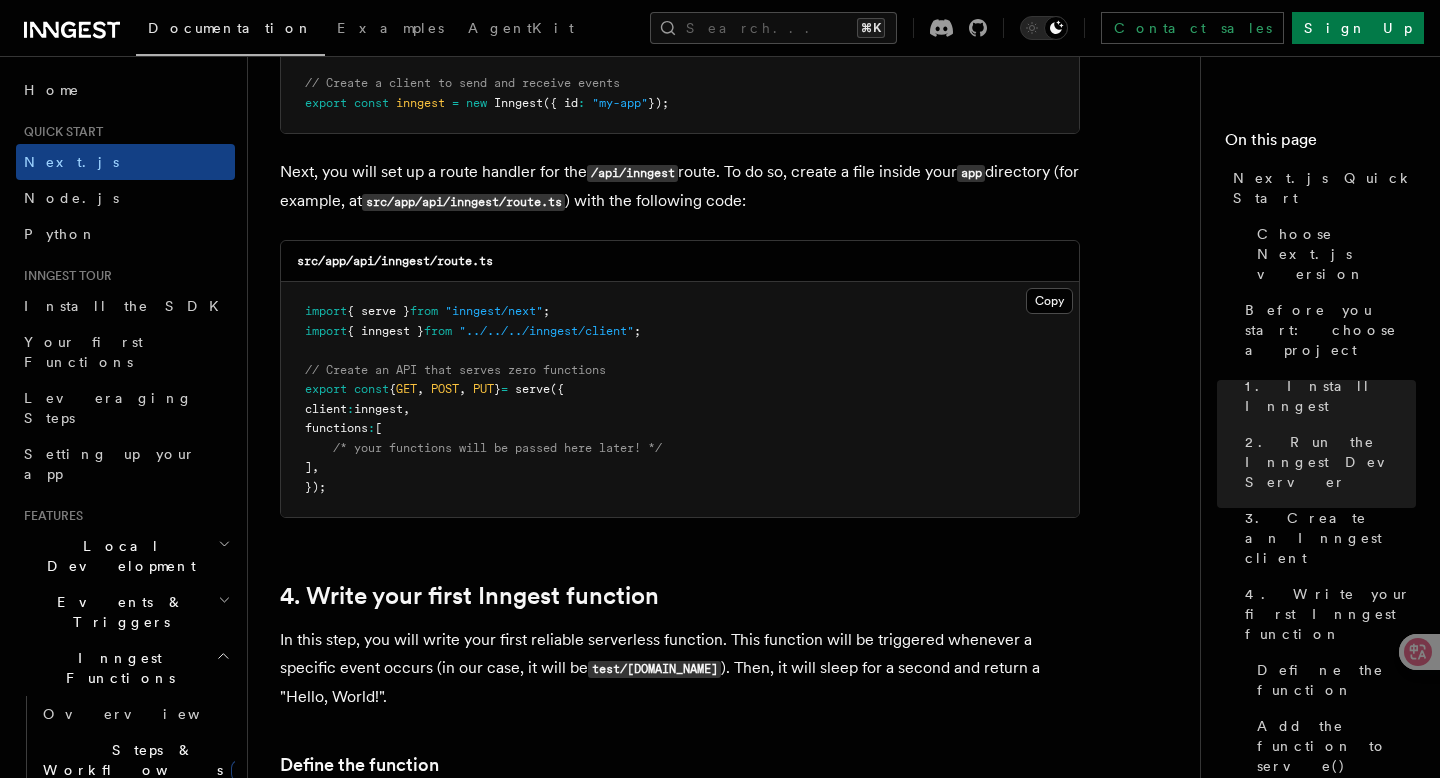 click on "Next, you will set up a route handler for the  /api/inngest  route. To do so, create a file inside your  app  directory (for example, at  src/app/api/inngest/route.ts ) with the following code:" at bounding box center [680, 187] 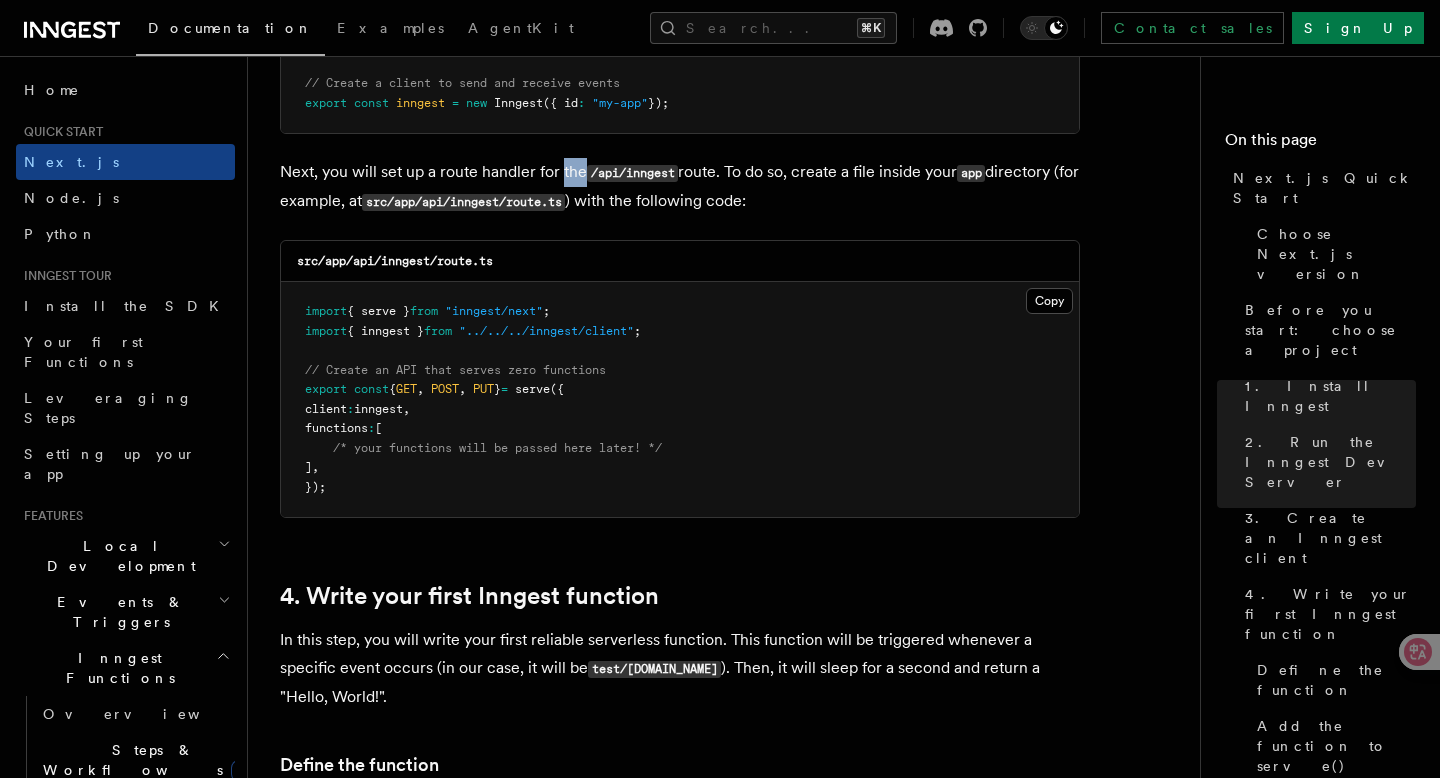 click on "Next, you will set up a route handler for the  /api/inngest  route. To do so, create a file inside your  app  directory (for example, at  src/app/api/inngest/route.ts ) with the following code:" at bounding box center (680, 187) 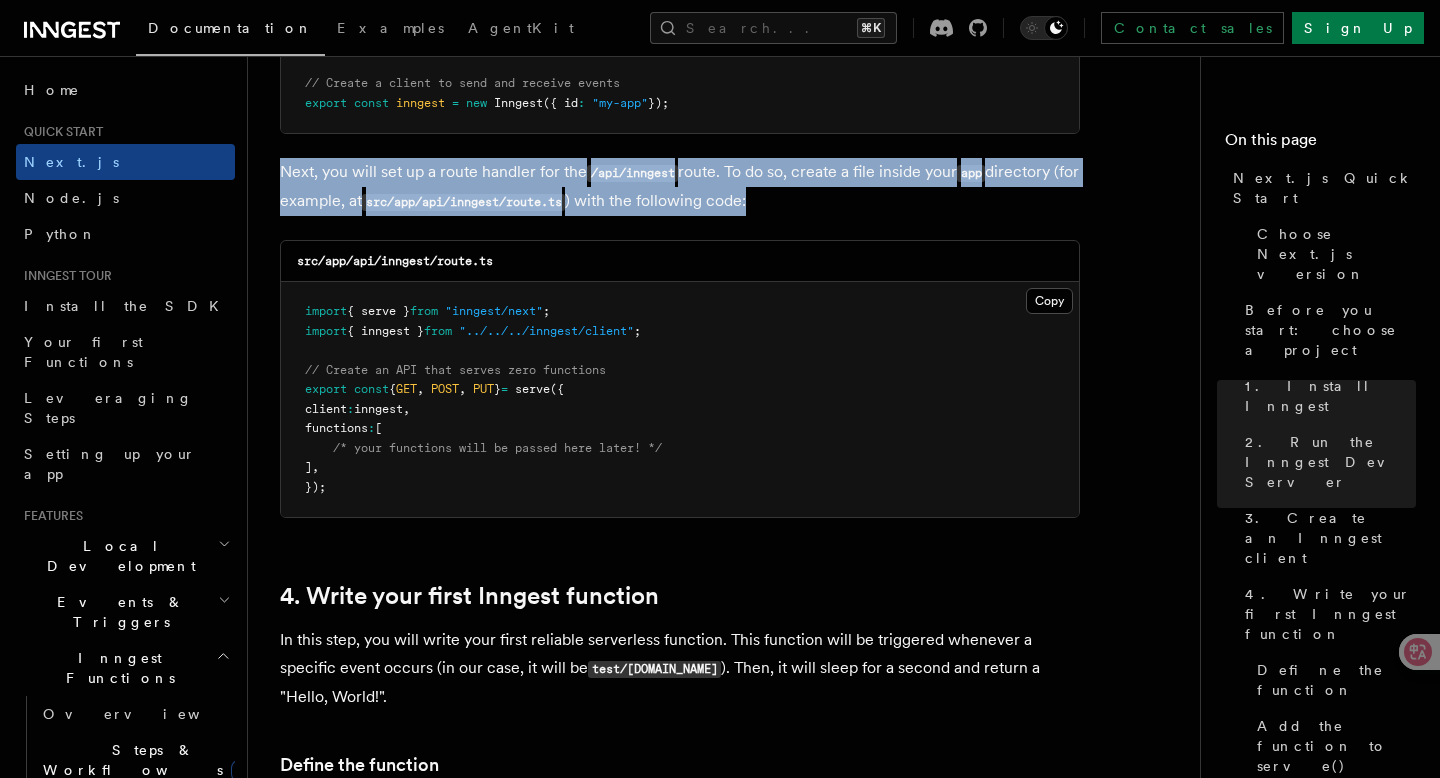 click on "/api/inngest" at bounding box center (632, 173) 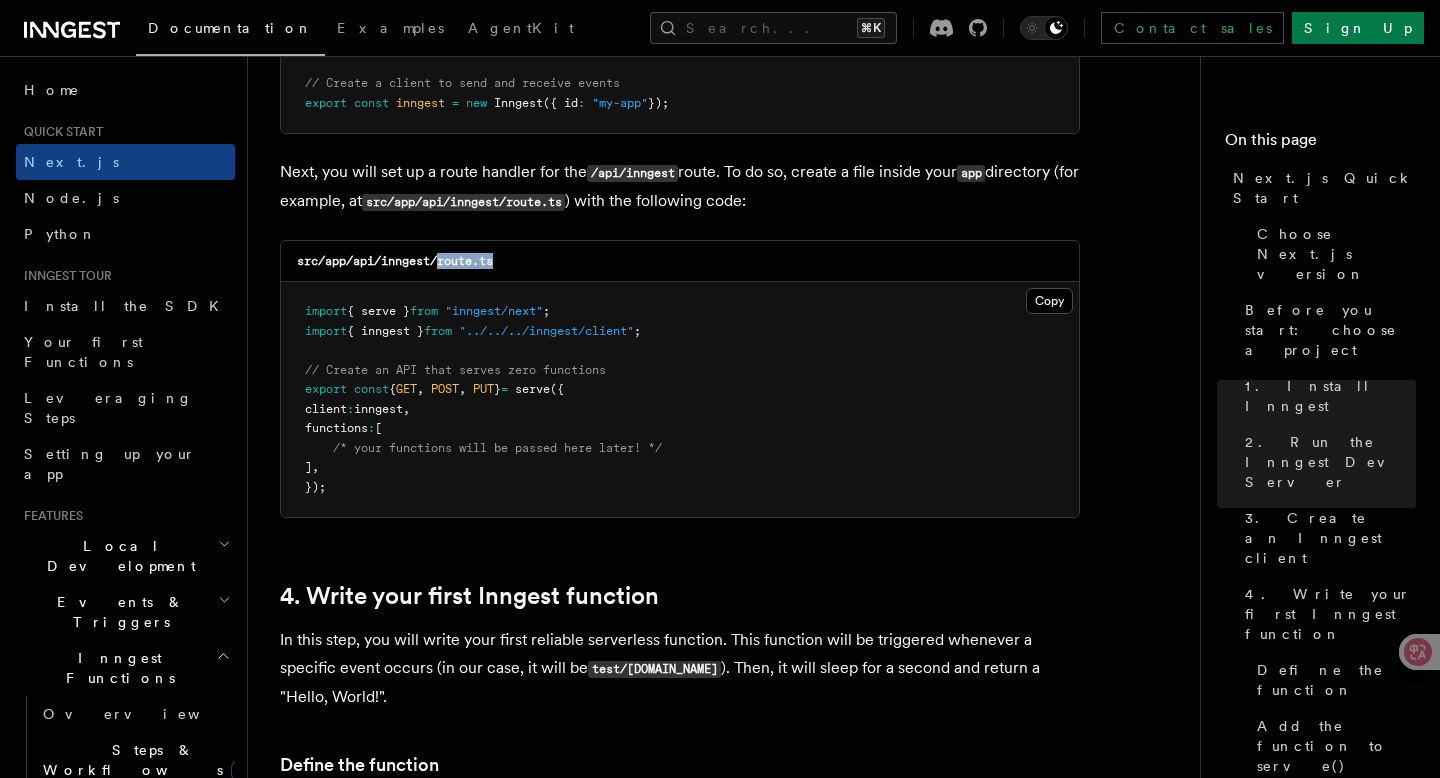 copy on "route.ts" 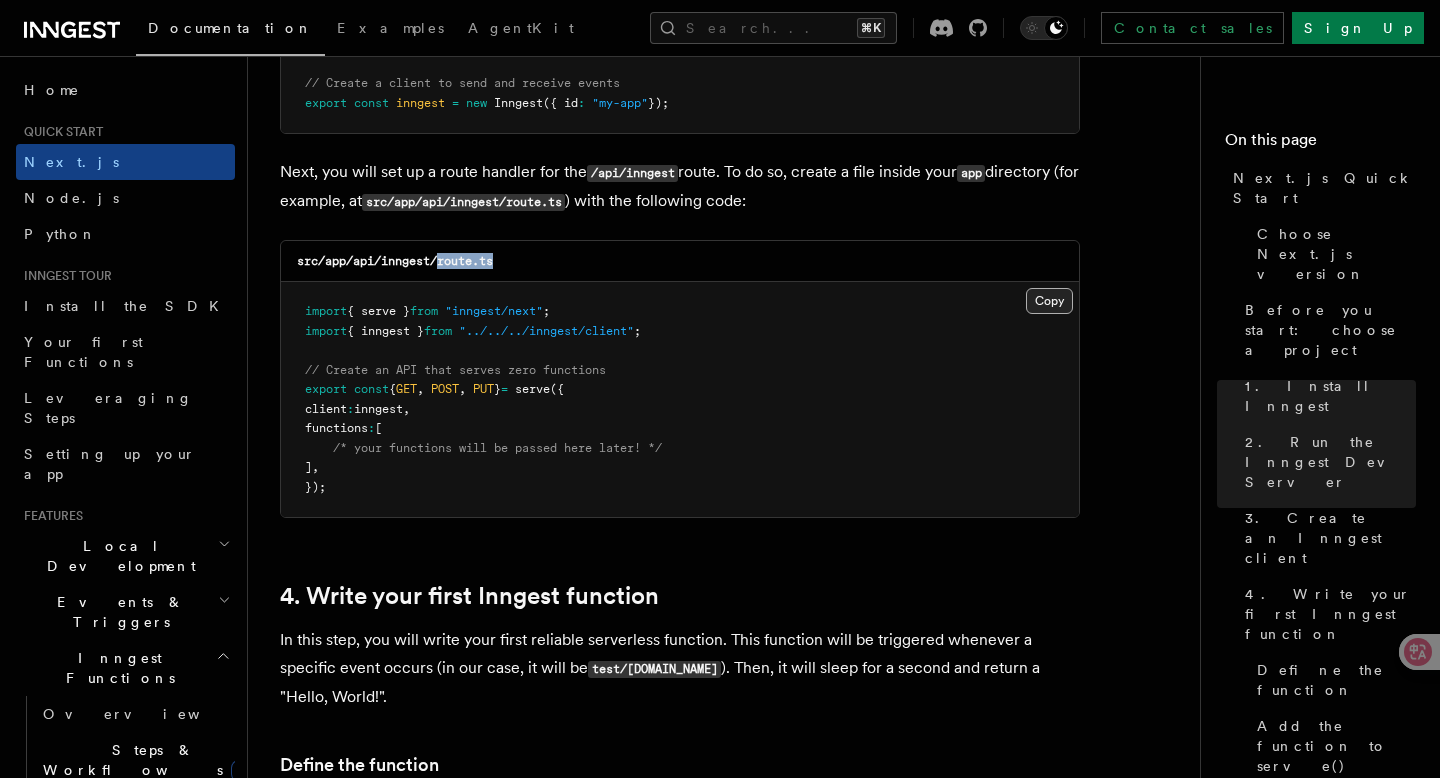 click on "Copy Copied" at bounding box center [1049, 301] 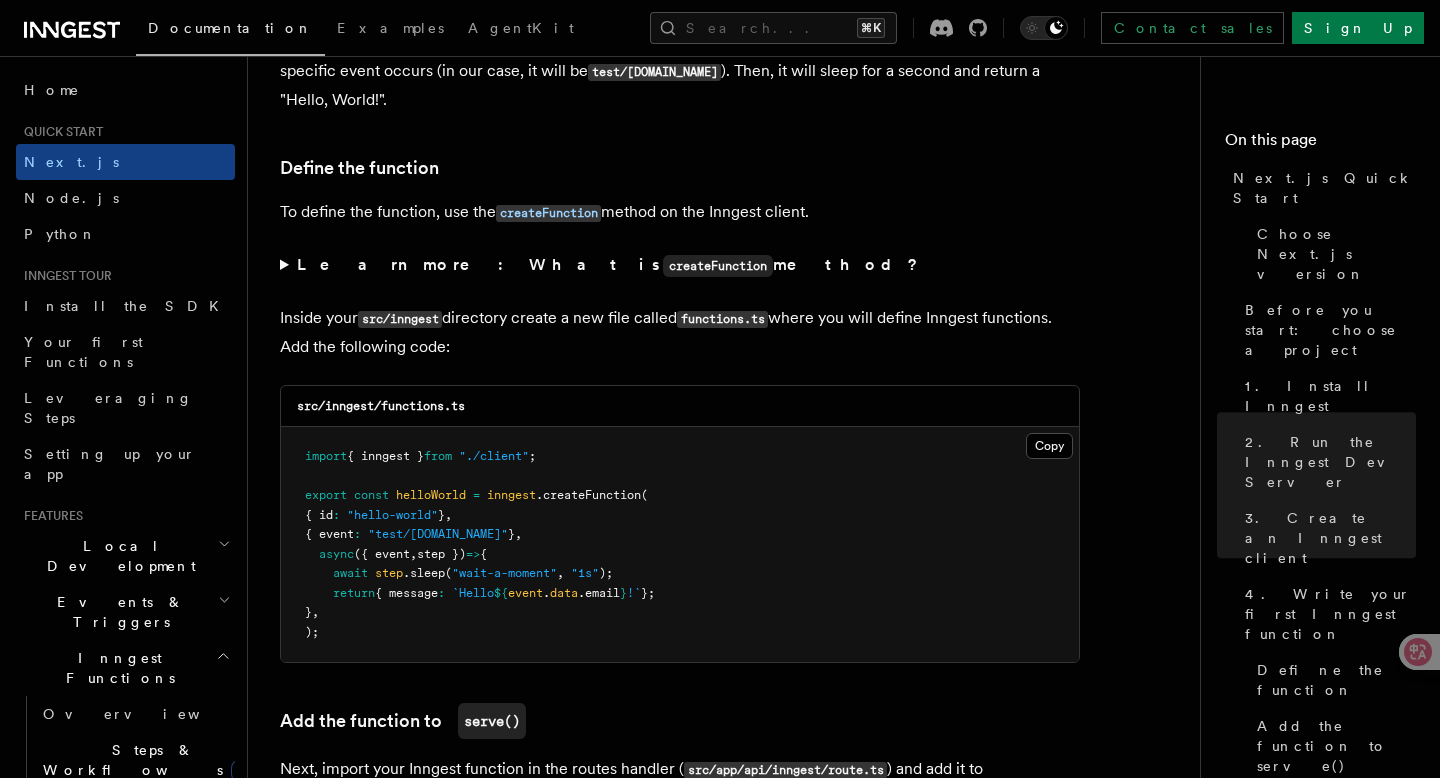 scroll, scrollTop: 3328, scrollLeft: 0, axis: vertical 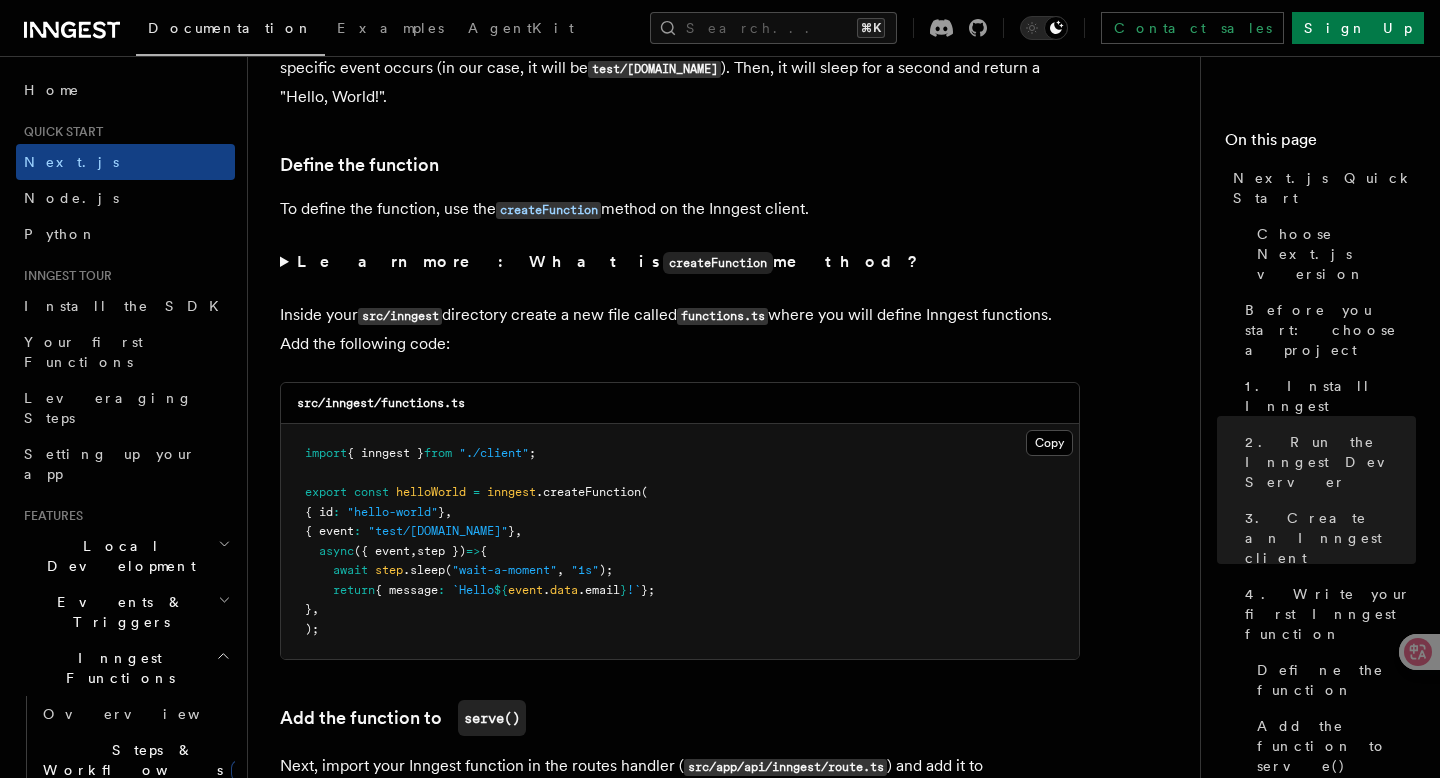 click on "import  { inngest }  from   "./client" ;
export   const   helloWorld   =   inngest .createFunction (
{ id :   "hello-world"  } ,
{ event :   "test/[DOMAIN_NAME]"  } ,
async  ({ event ,  step })  =>  {
await   step .sleep ( "wait-a-moment" ,   "1s" );
return  { message :   `Hello  ${ event . data .email } !`  };
} ,
);" at bounding box center [680, 541] 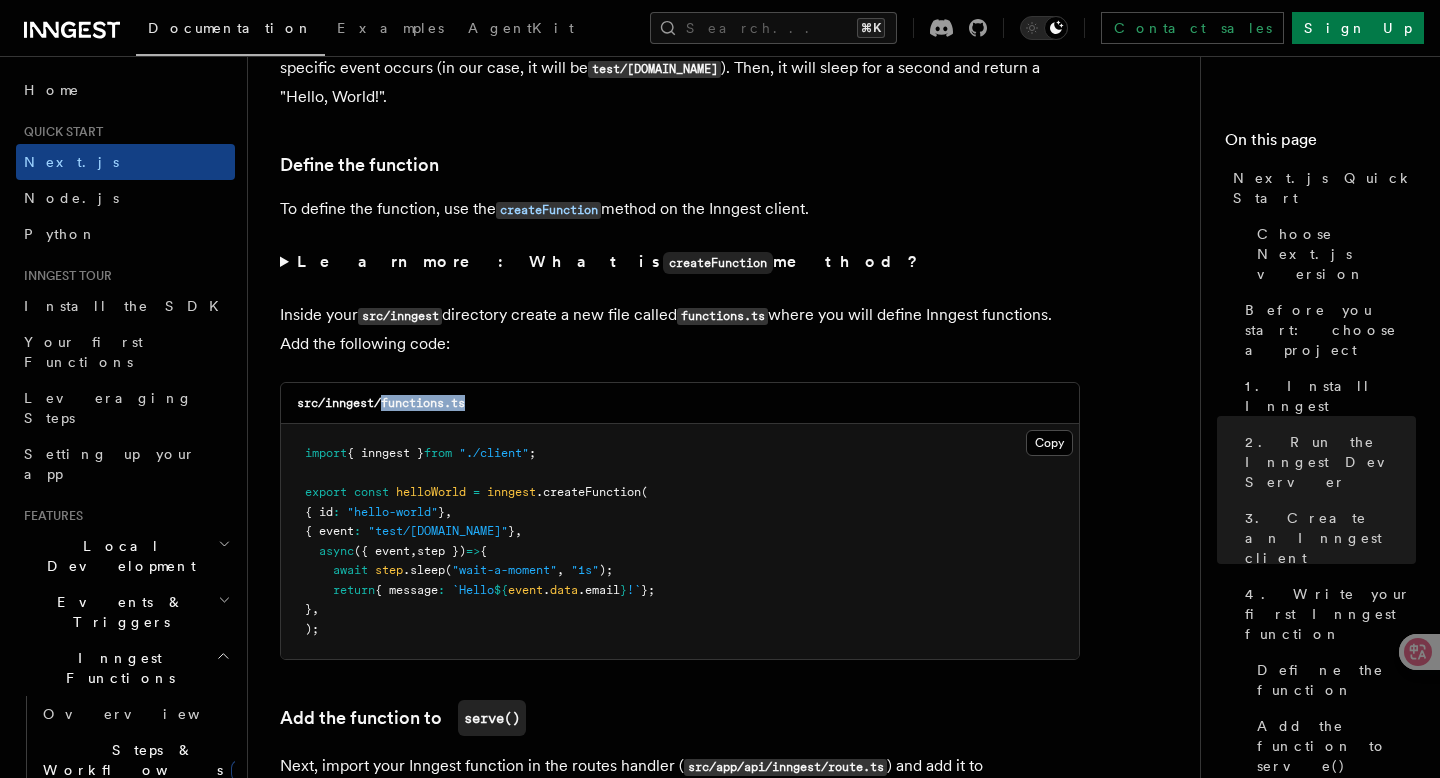 drag, startPoint x: 383, startPoint y: 410, endPoint x: 500, endPoint y: 411, distance: 117.00427 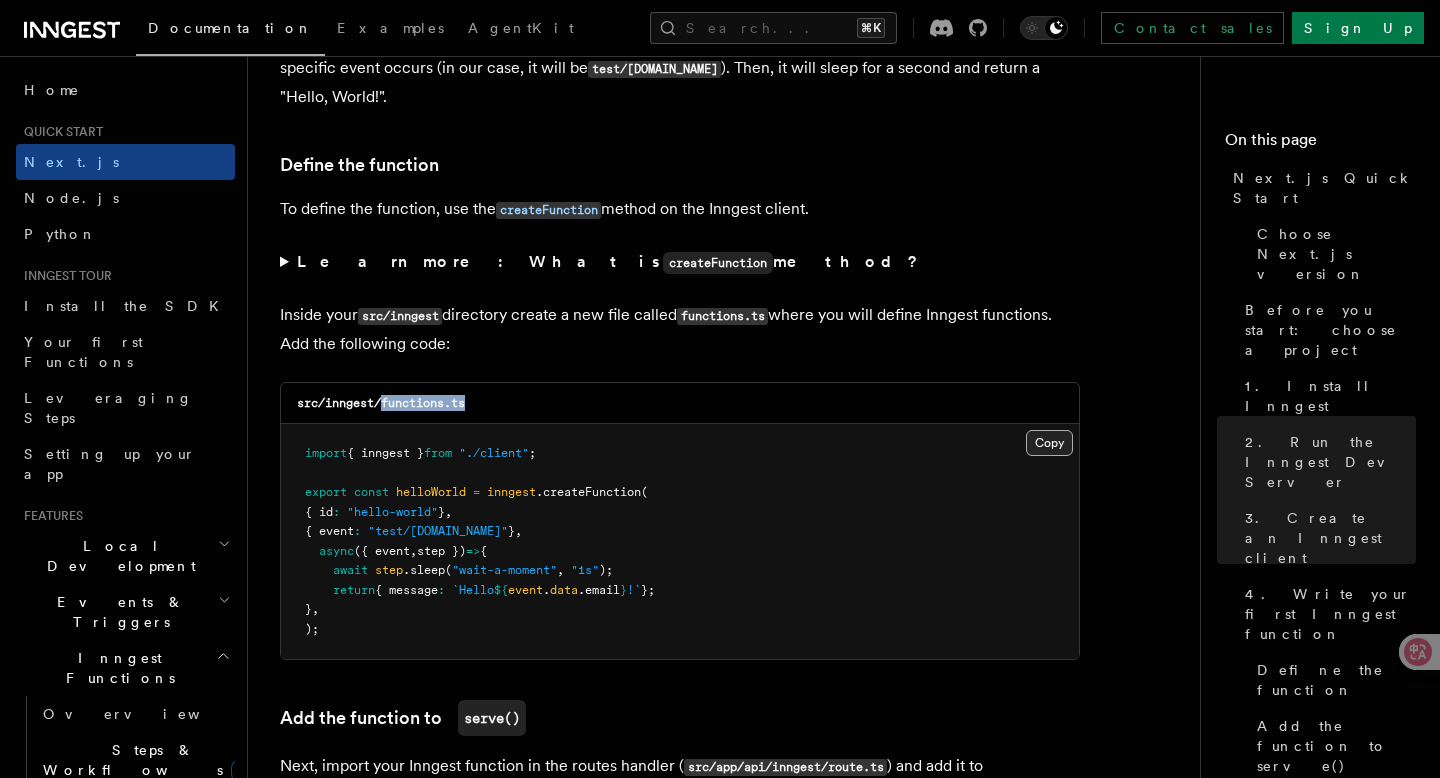 click on "Copy Copied" at bounding box center [1049, 443] 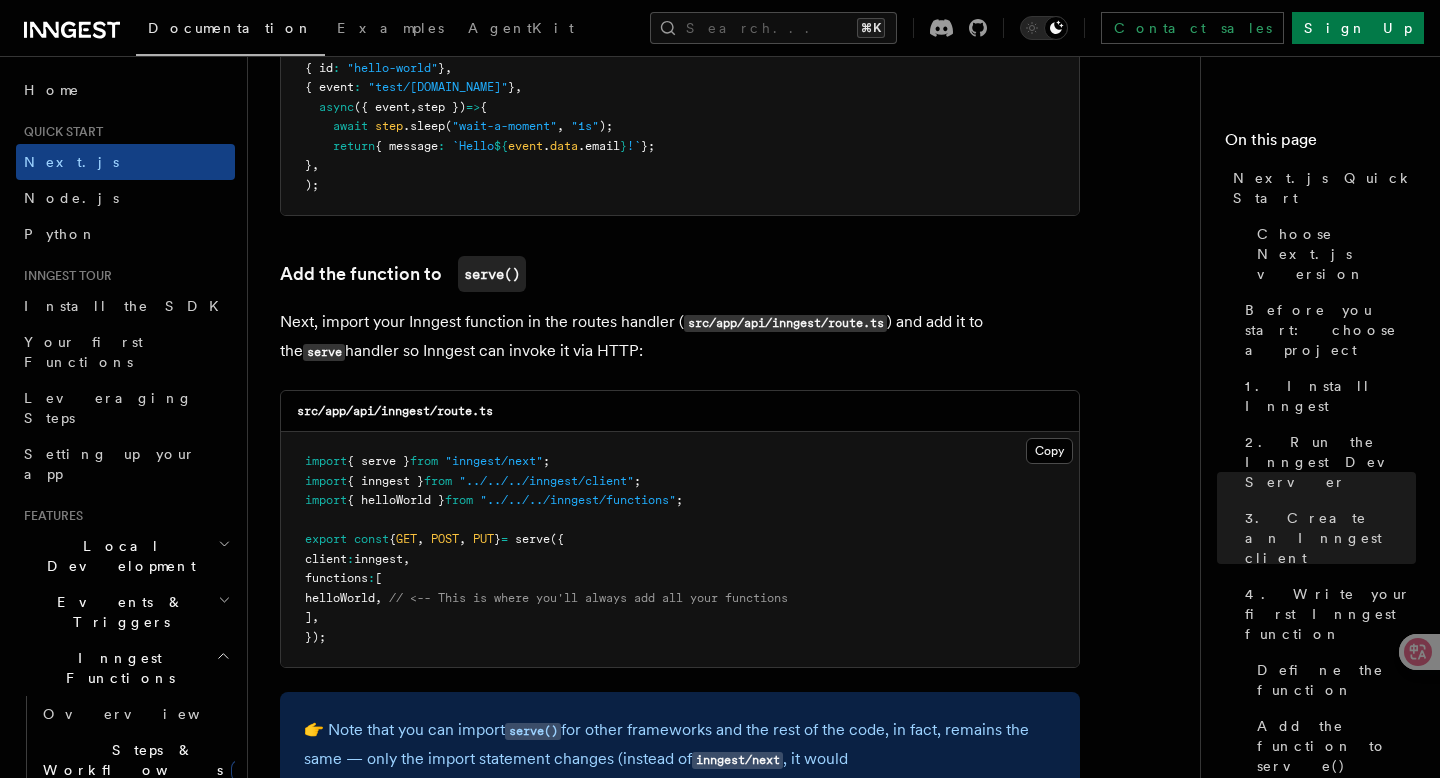 scroll, scrollTop: 3774, scrollLeft: 0, axis: vertical 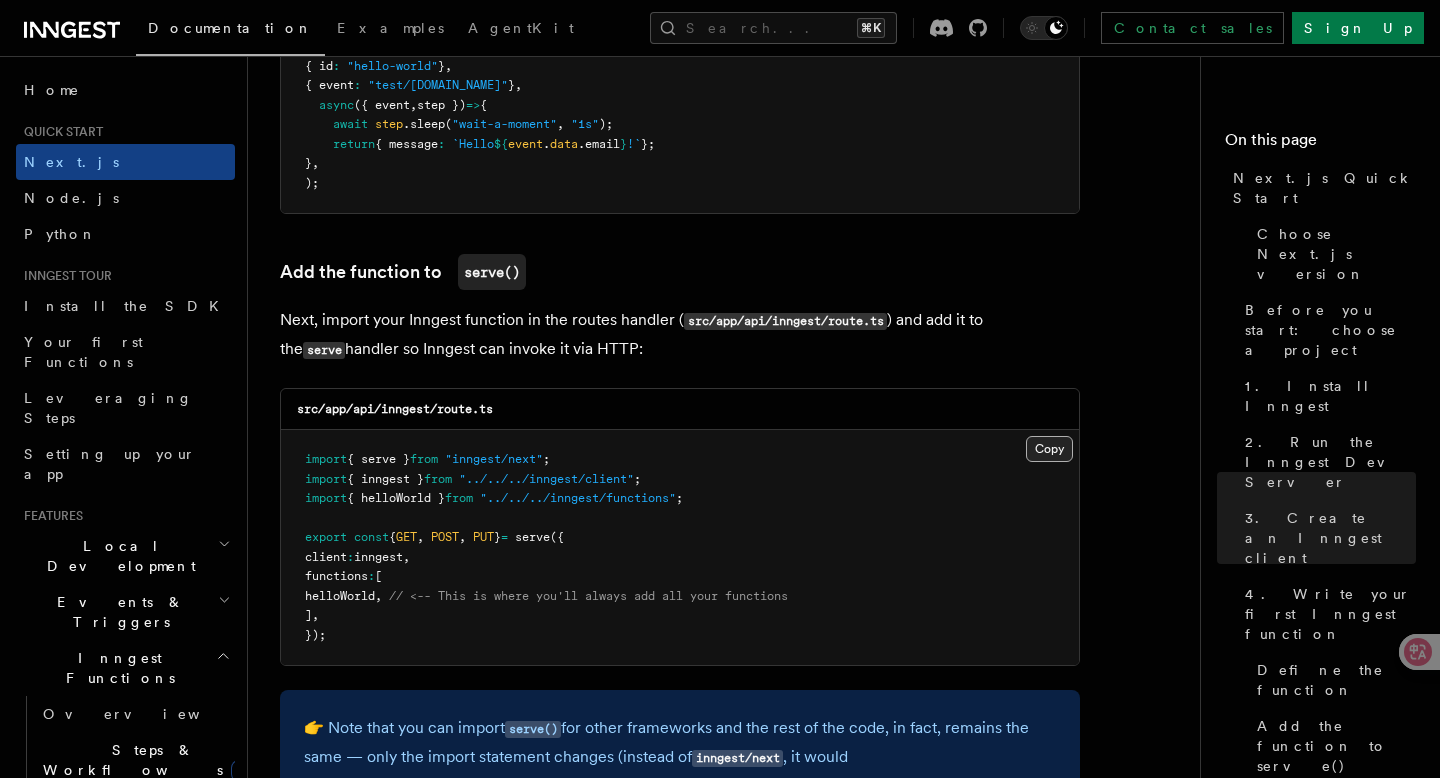 click on "Copy Copied" at bounding box center [1049, 449] 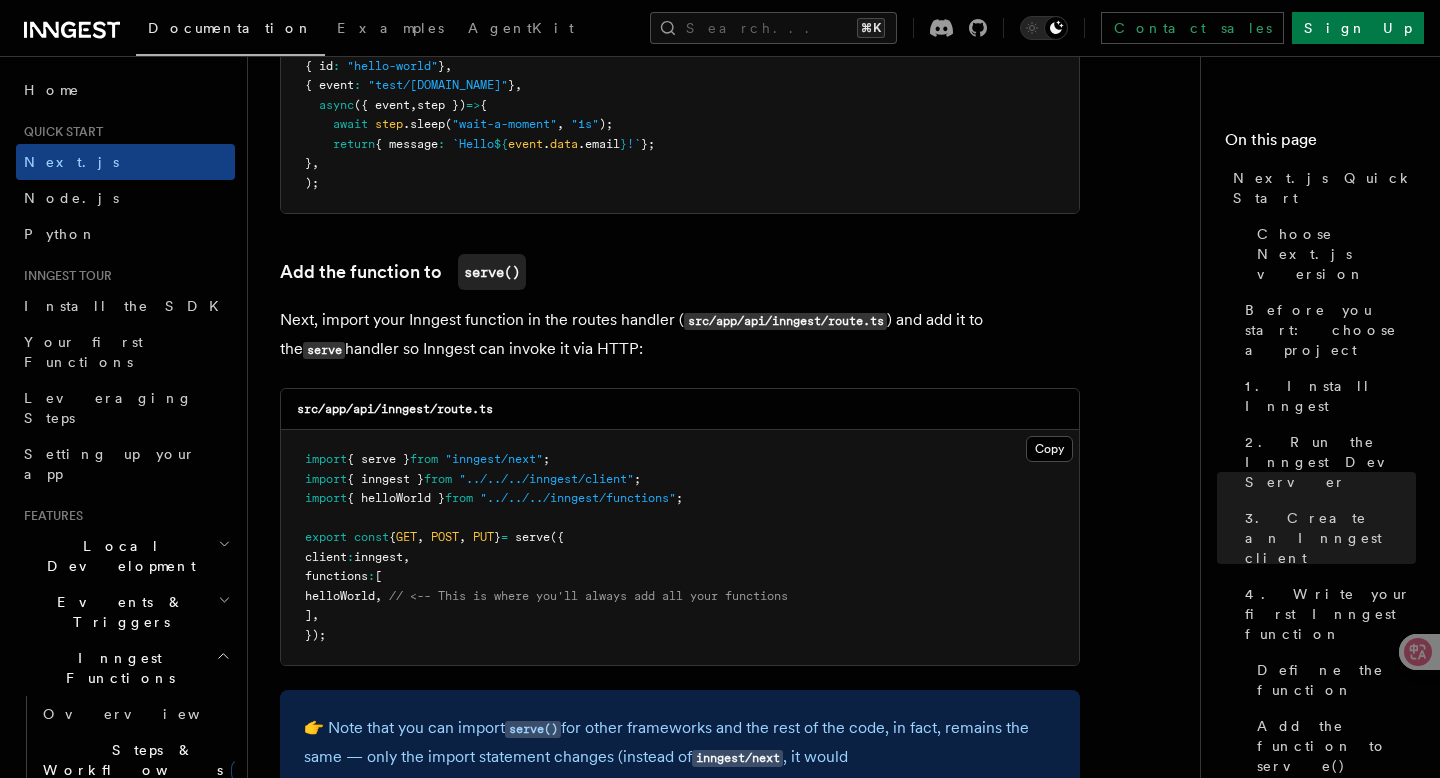 click on ""../../../inngest/functions"" at bounding box center (578, 498) 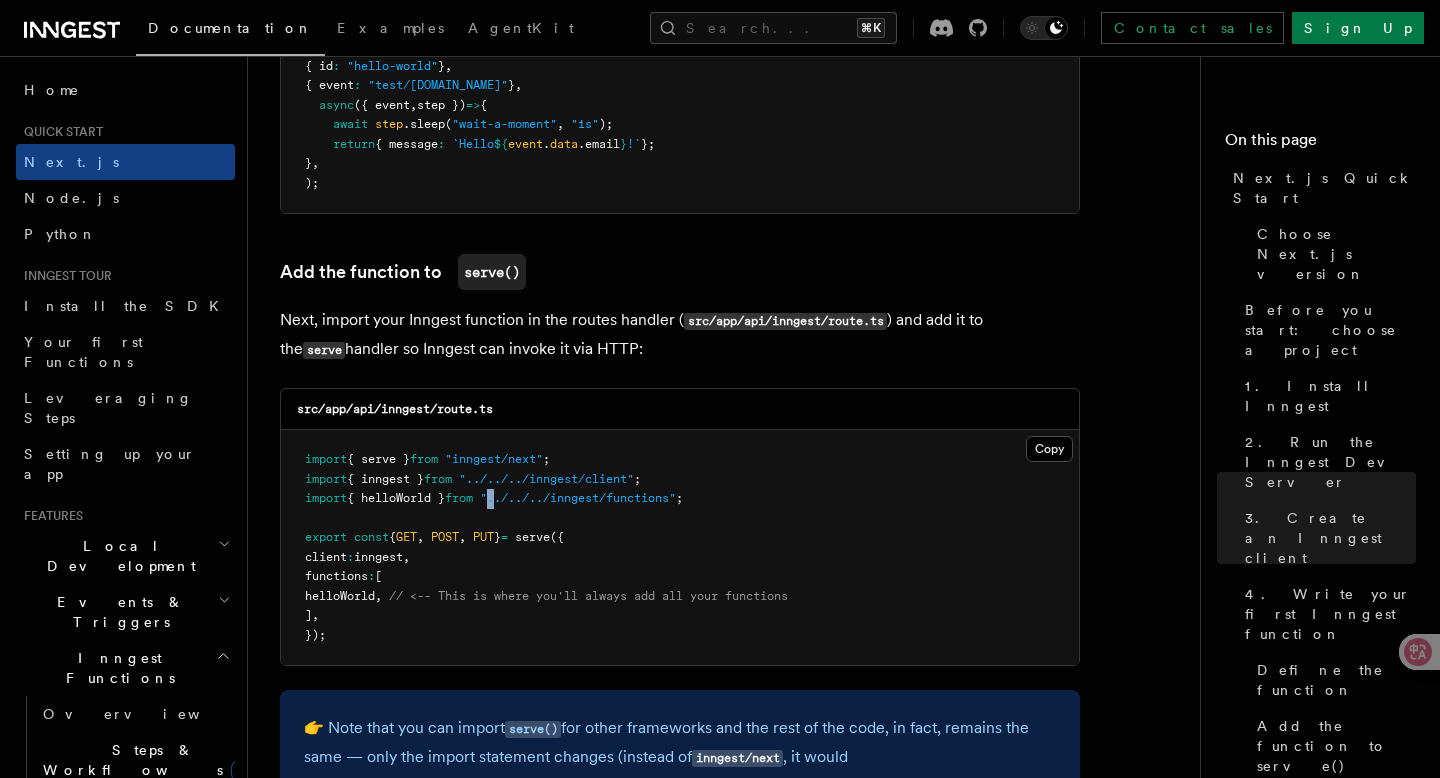 click on ""../../../inngest/functions"" at bounding box center [578, 498] 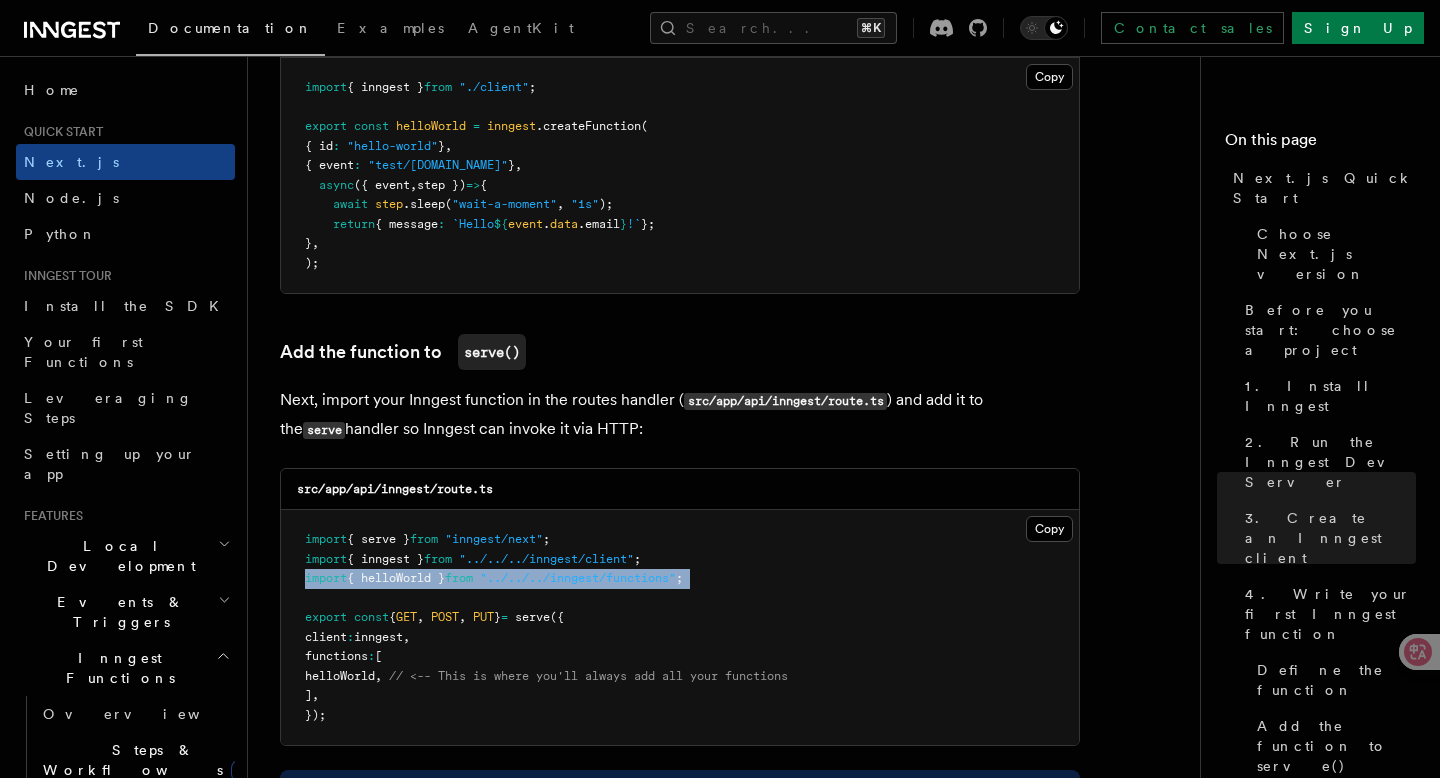 scroll, scrollTop: 3751, scrollLeft: 0, axis: vertical 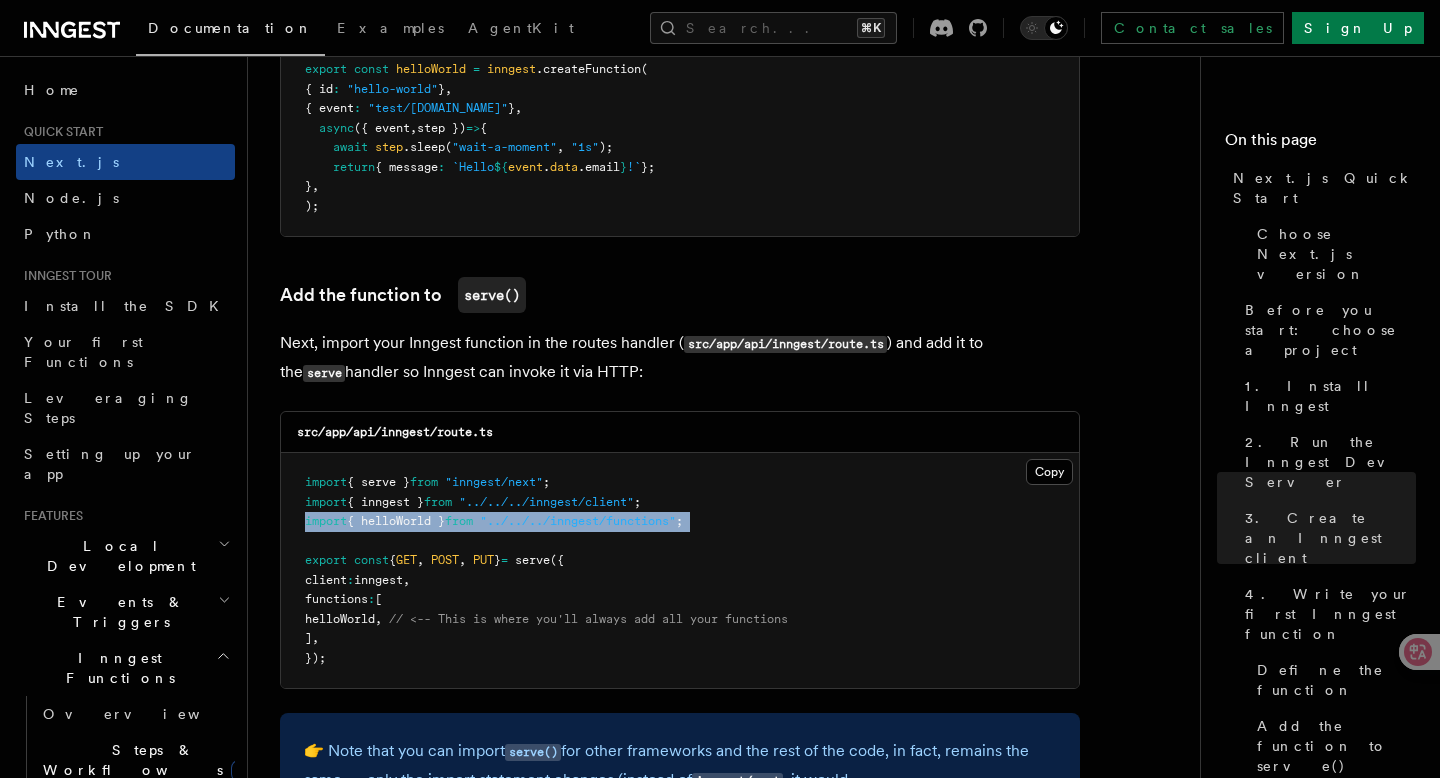 click on ""../../../inngest/client"" at bounding box center (546, 502) 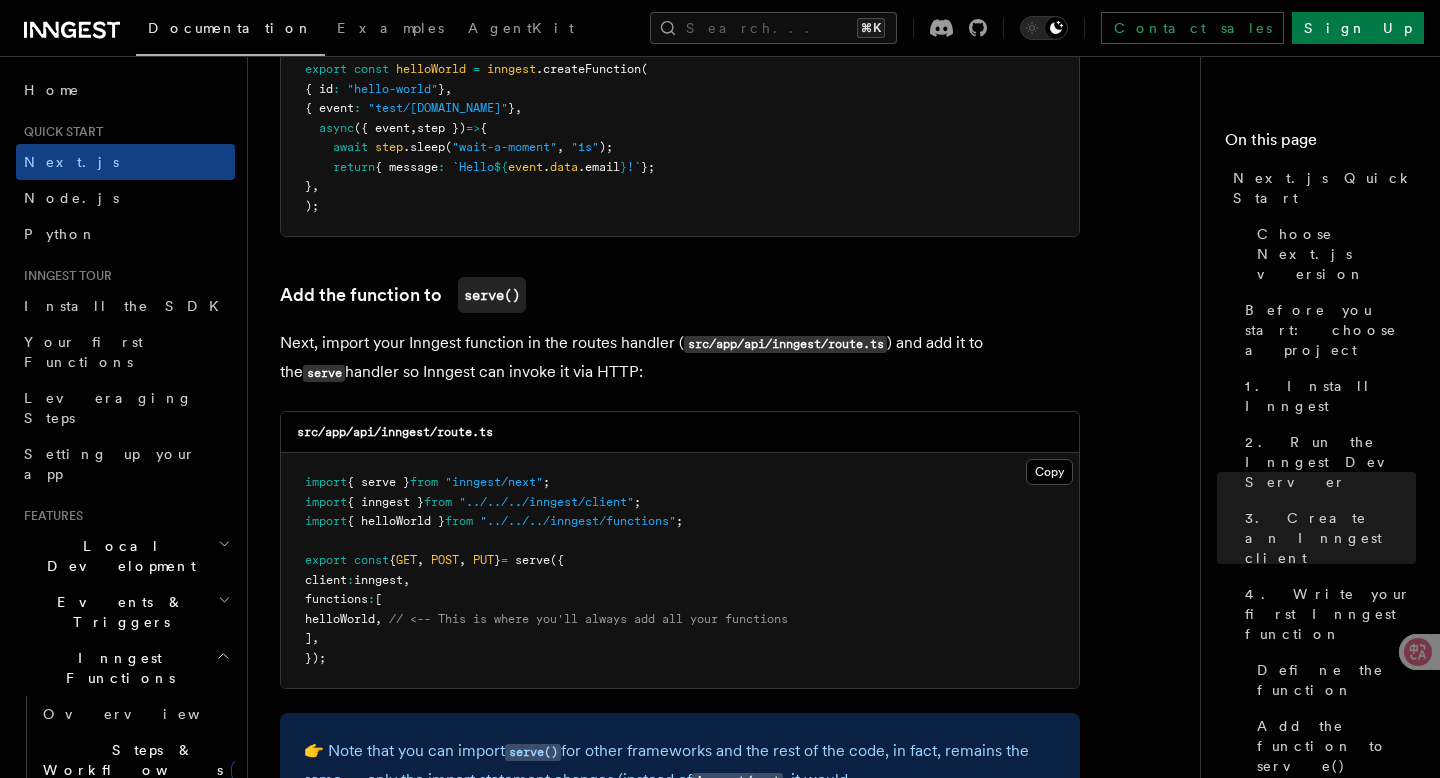 click on ""../../../inngest/client"" at bounding box center (546, 502) 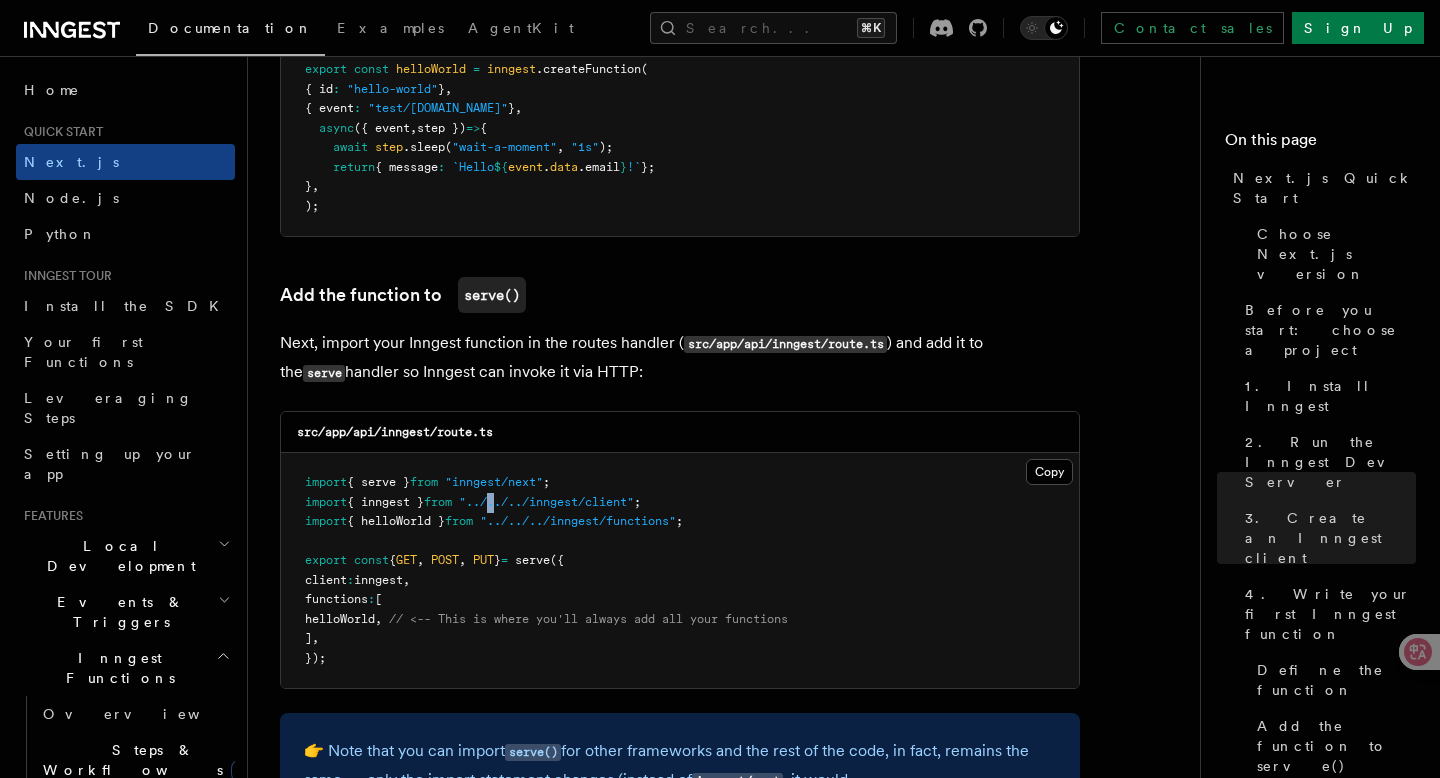 click on ""../../../inngest/client"" at bounding box center (546, 502) 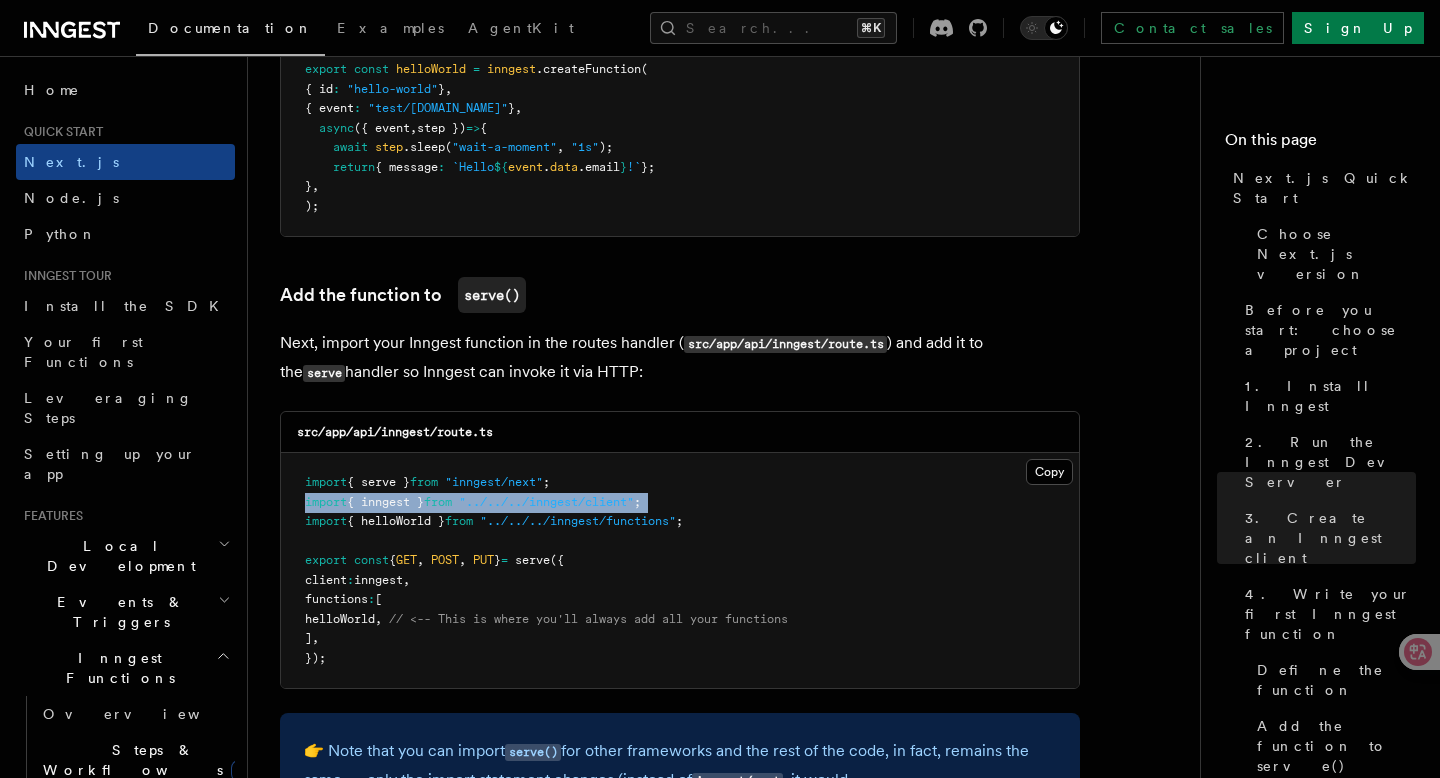 click on ""../../../inngest/functions"" at bounding box center (578, 521) 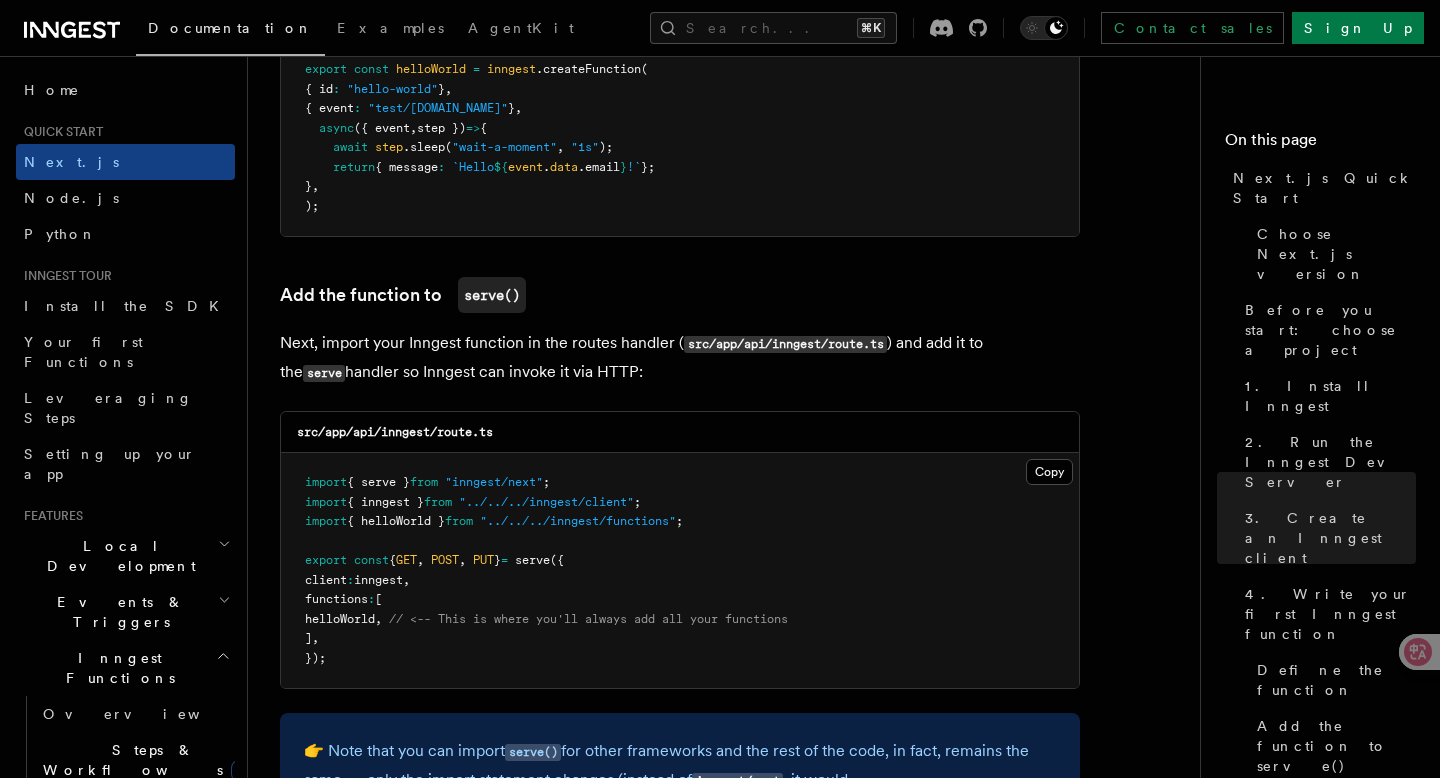 click on ""../../../inngest/functions"" at bounding box center (578, 521) 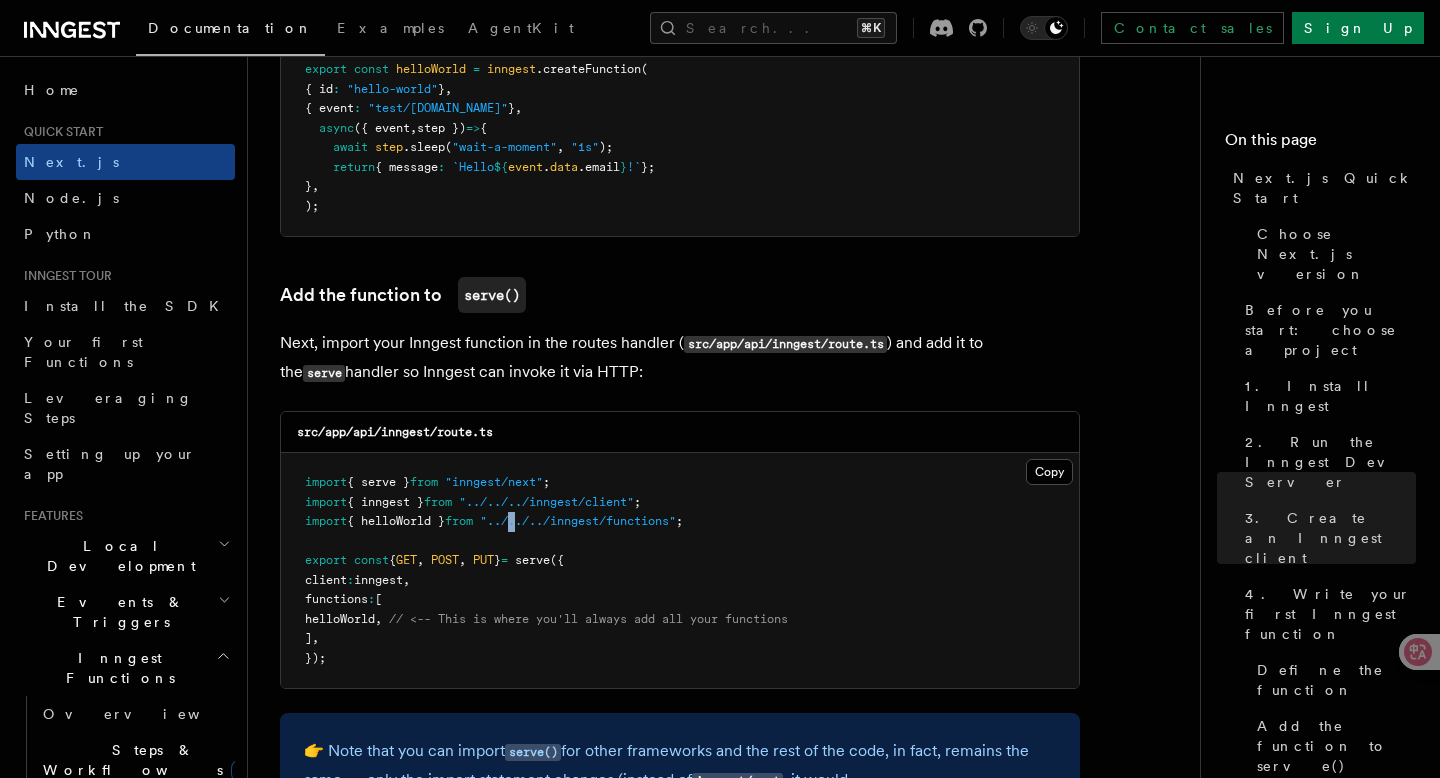click on ""../../../inngest/functions"" at bounding box center (578, 521) 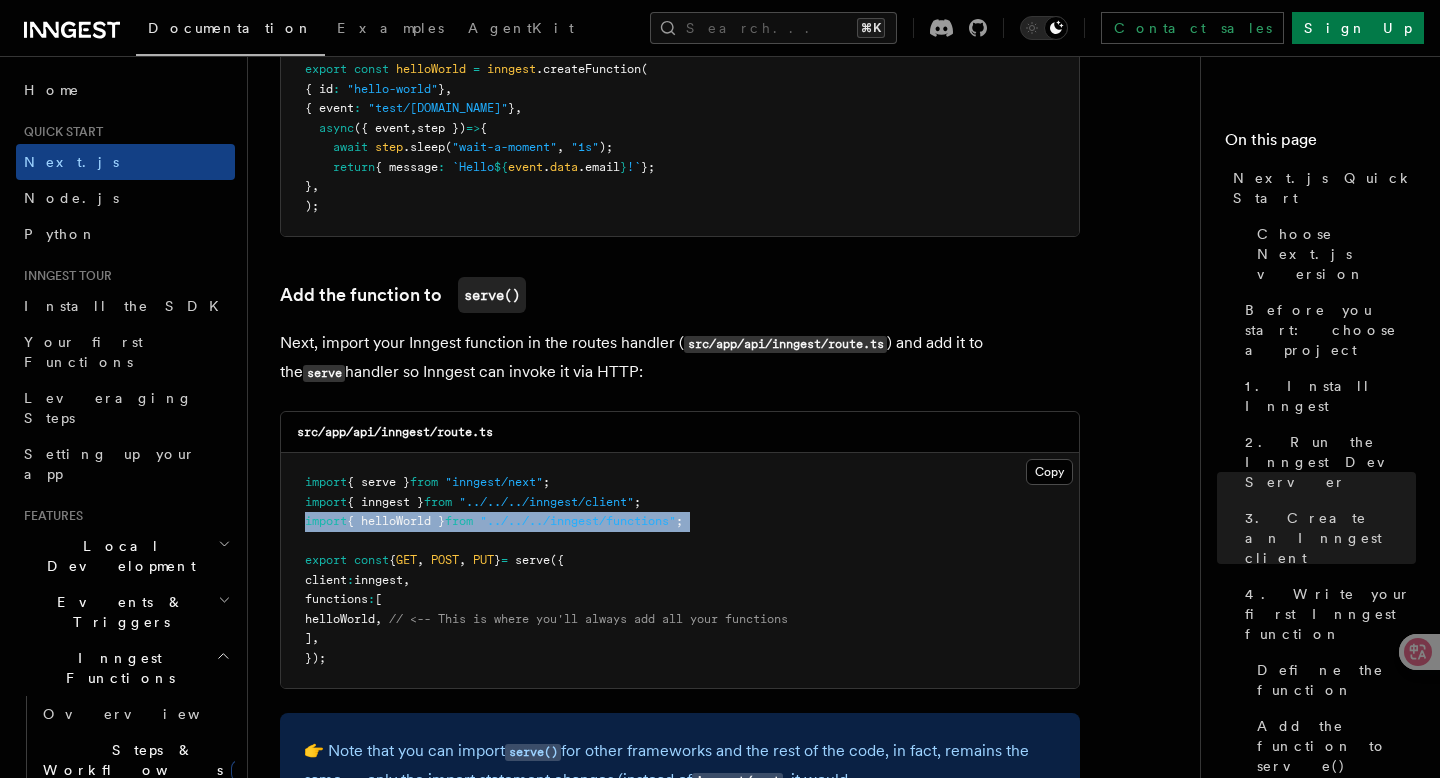 copy on "import  { helloWorld }  from   "../../../inngest/functions" ;" 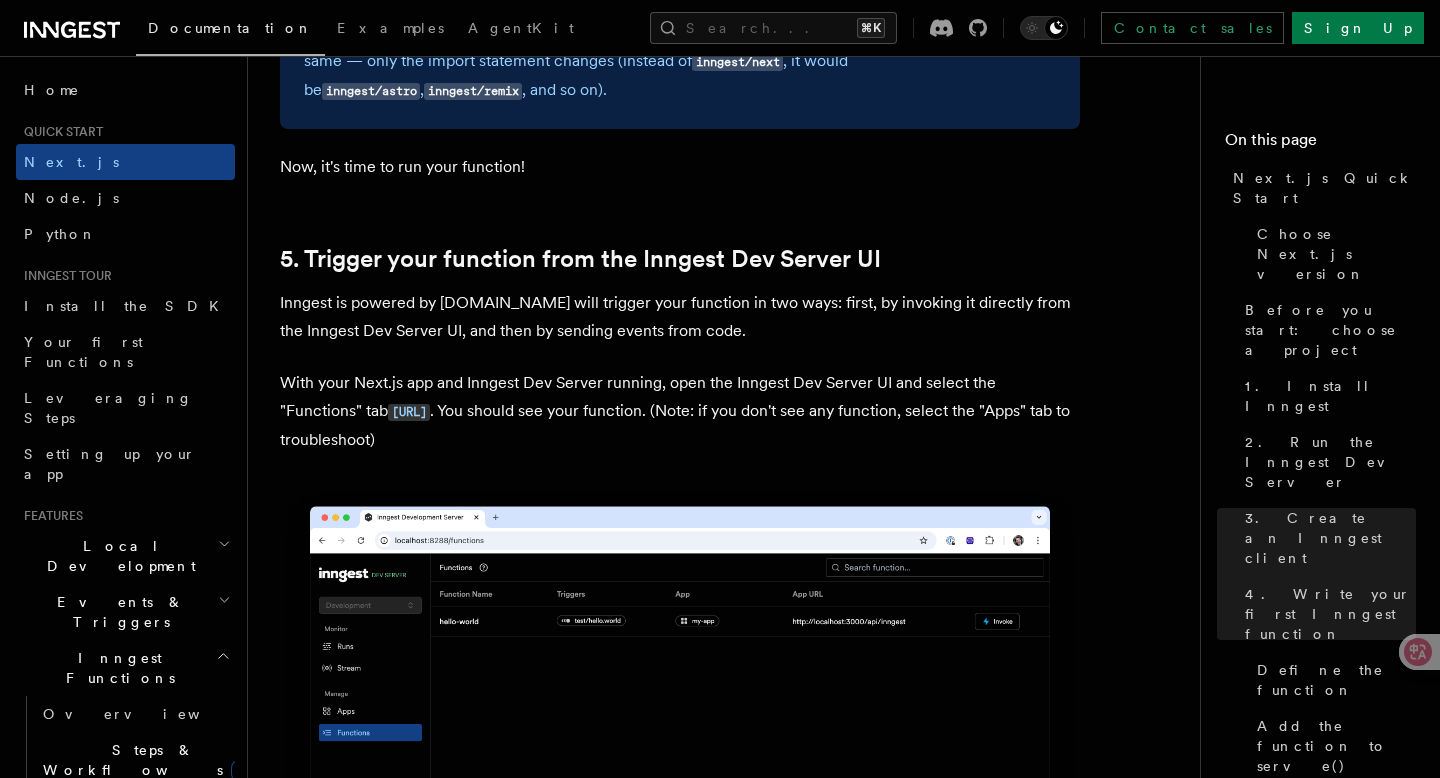 scroll, scrollTop: 4474, scrollLeft: 0, axis: vertical 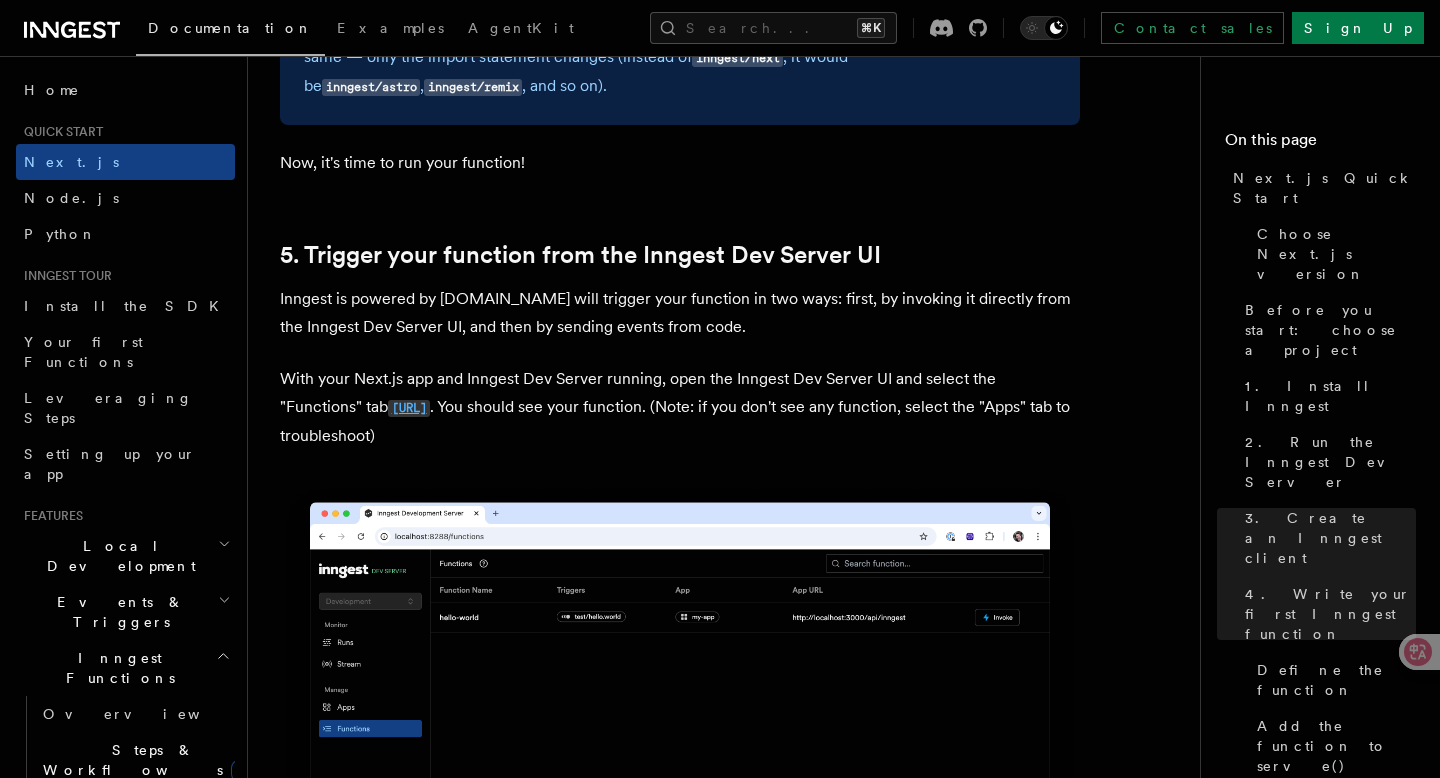 click on "[URL]" at bounding box center (409, 408) 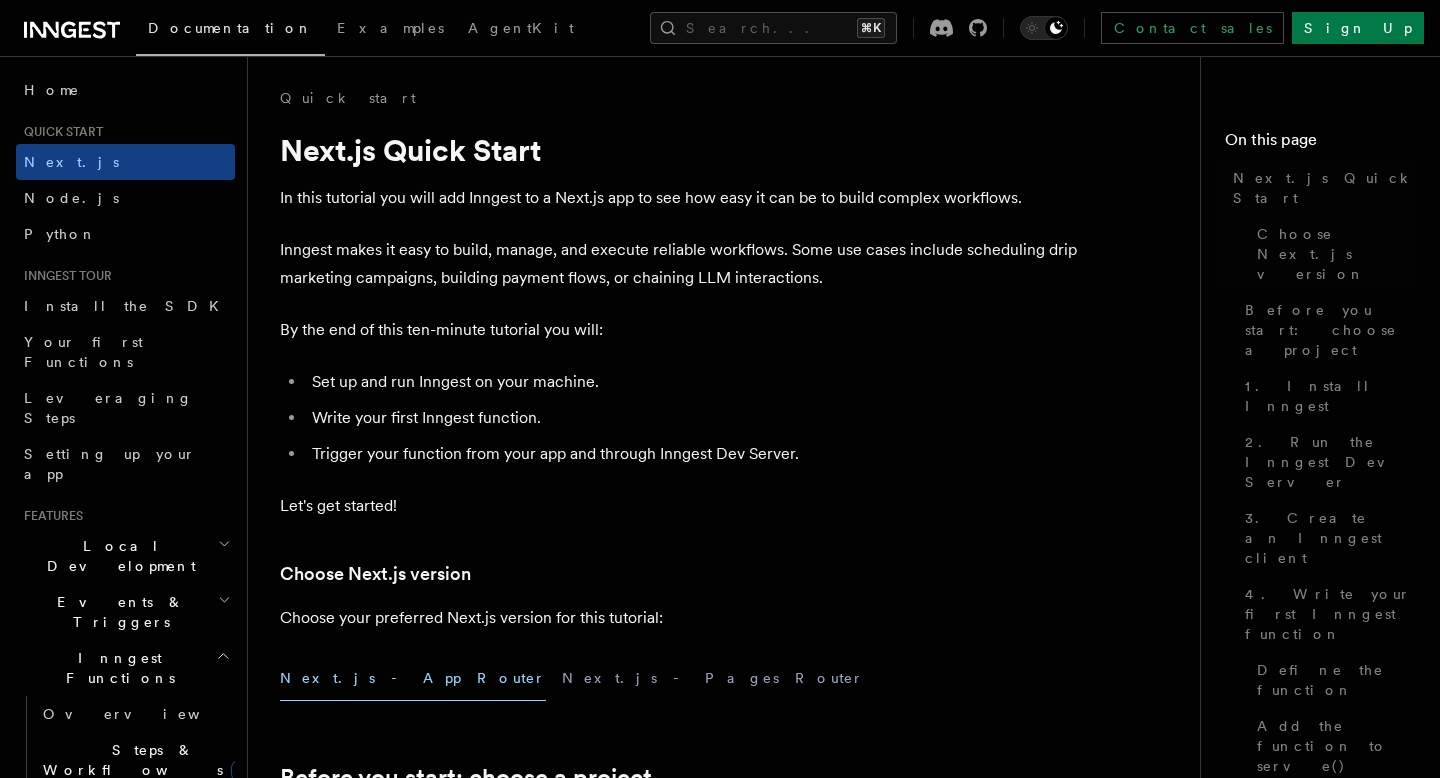 scroll, scrollTop: 0, scrollLeft: 0, axis: both 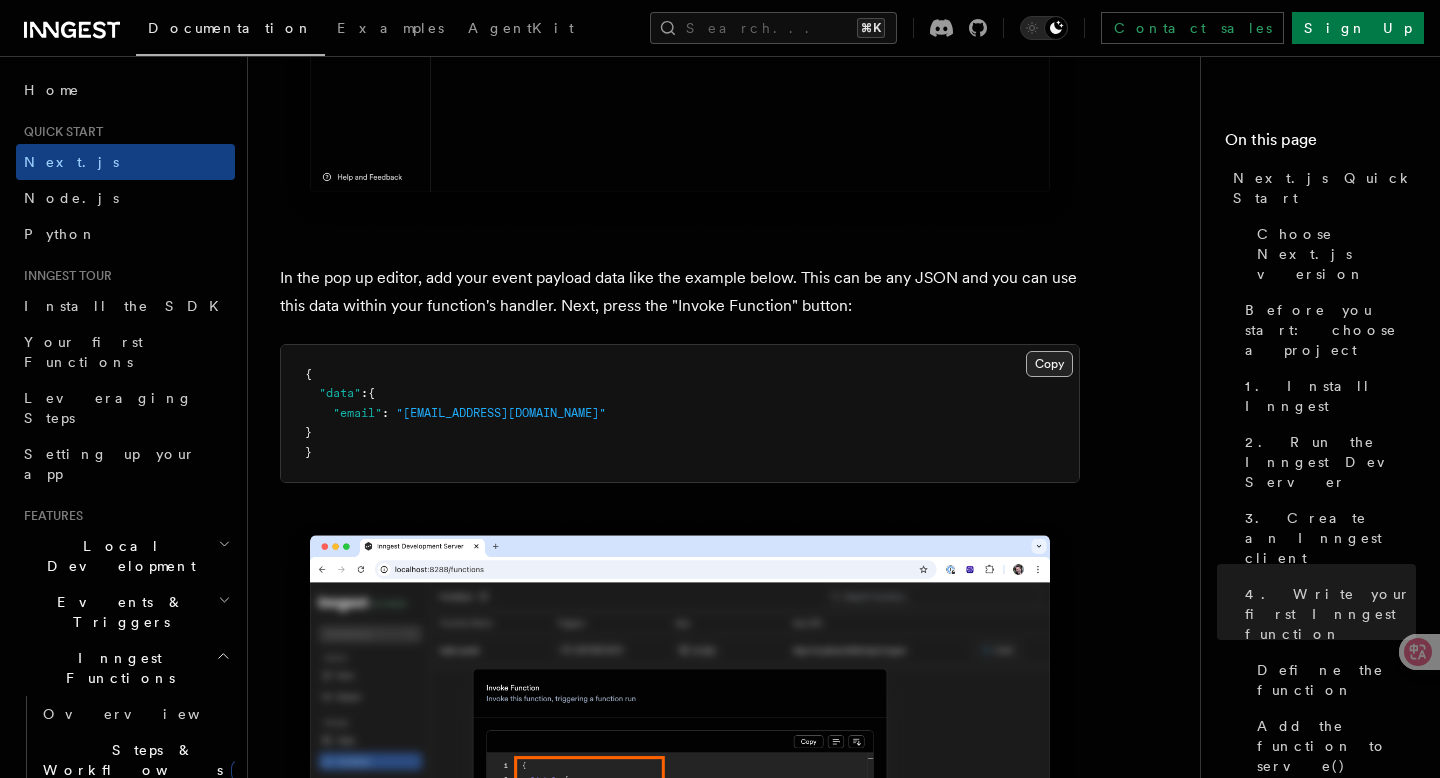 click on "Copy Copied" at bounding box center [1049, 364] 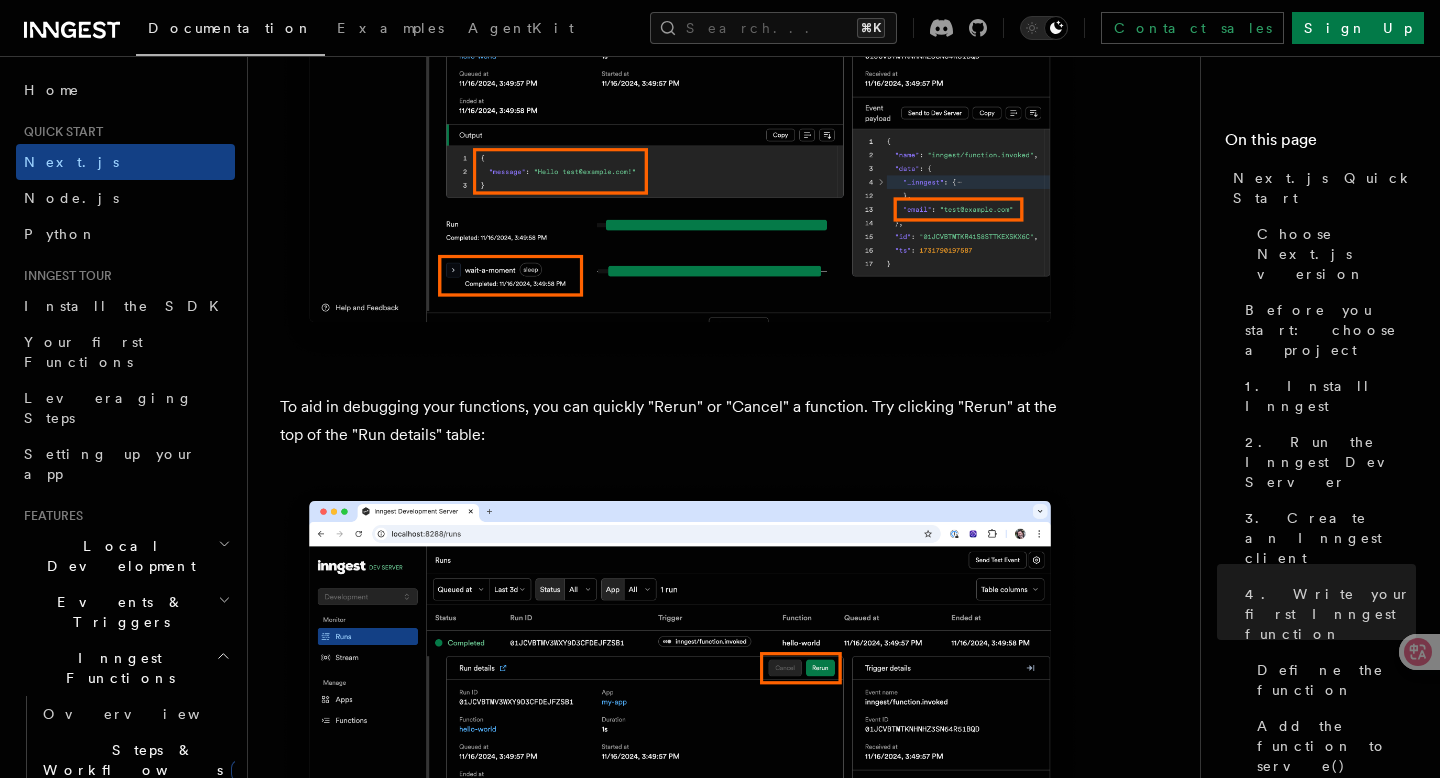 scroll, scrollTop: 8705, scrollLeft: 0, axis: vertical 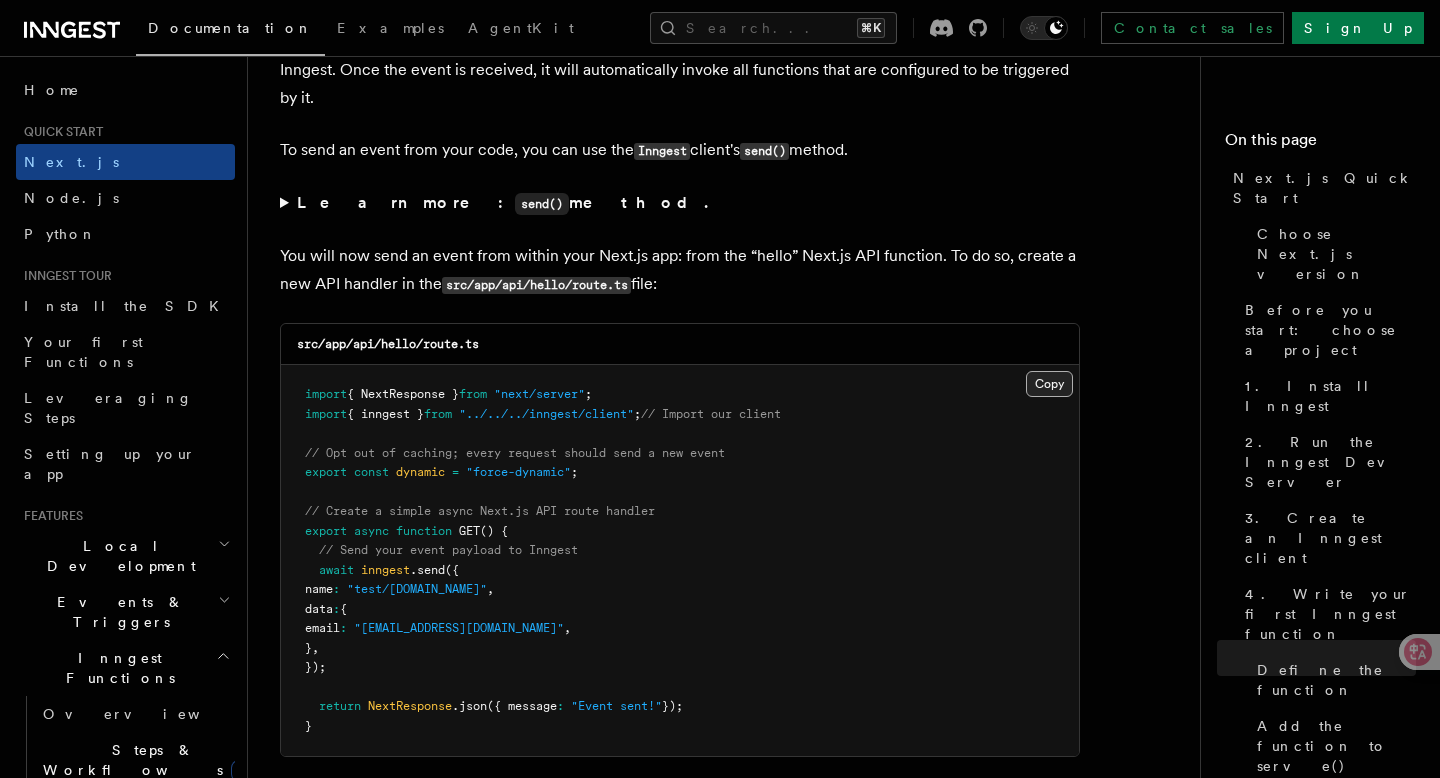 click on "Copy Copied" at bounding box center (1049, 384) 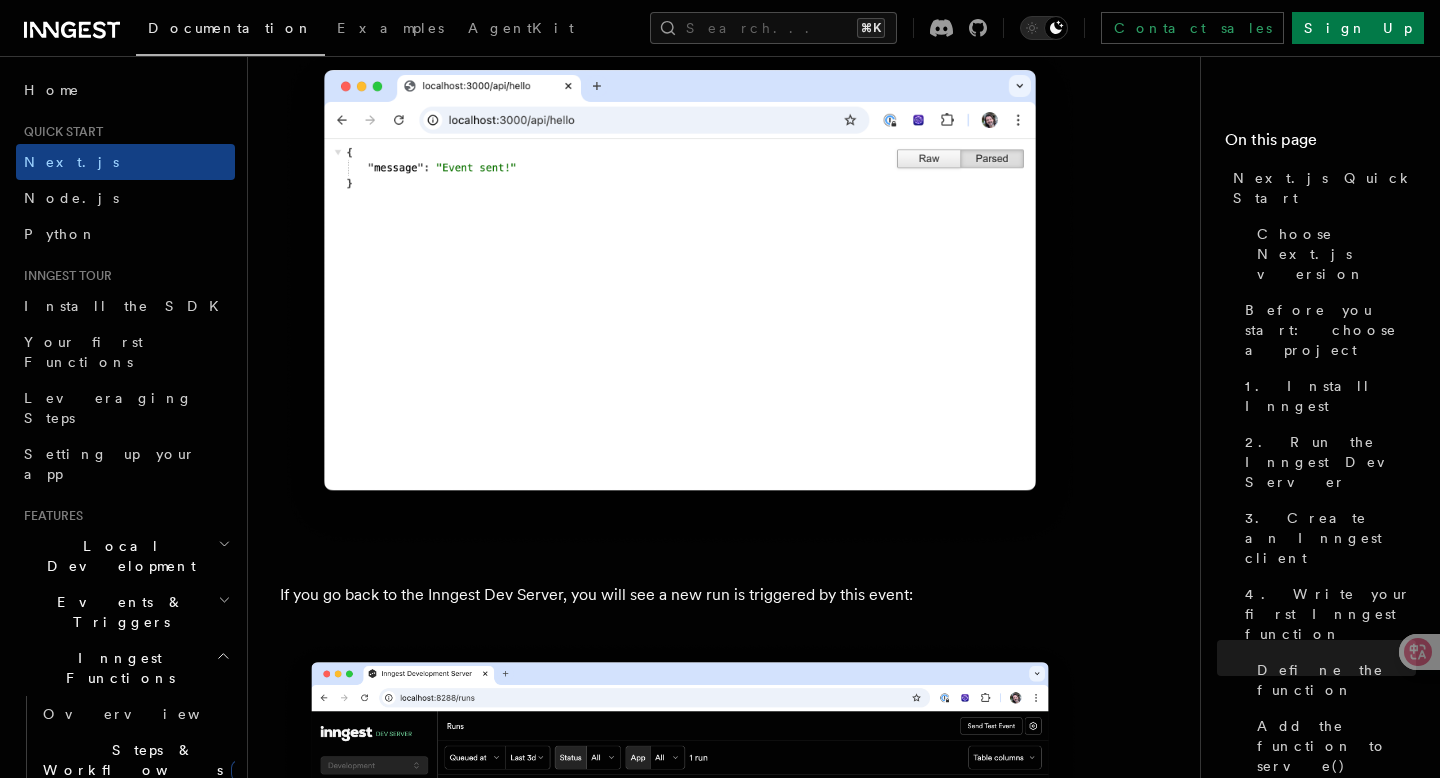 scroll, scrollTop: 11320, scrollLeft: 0, axis: vertical 